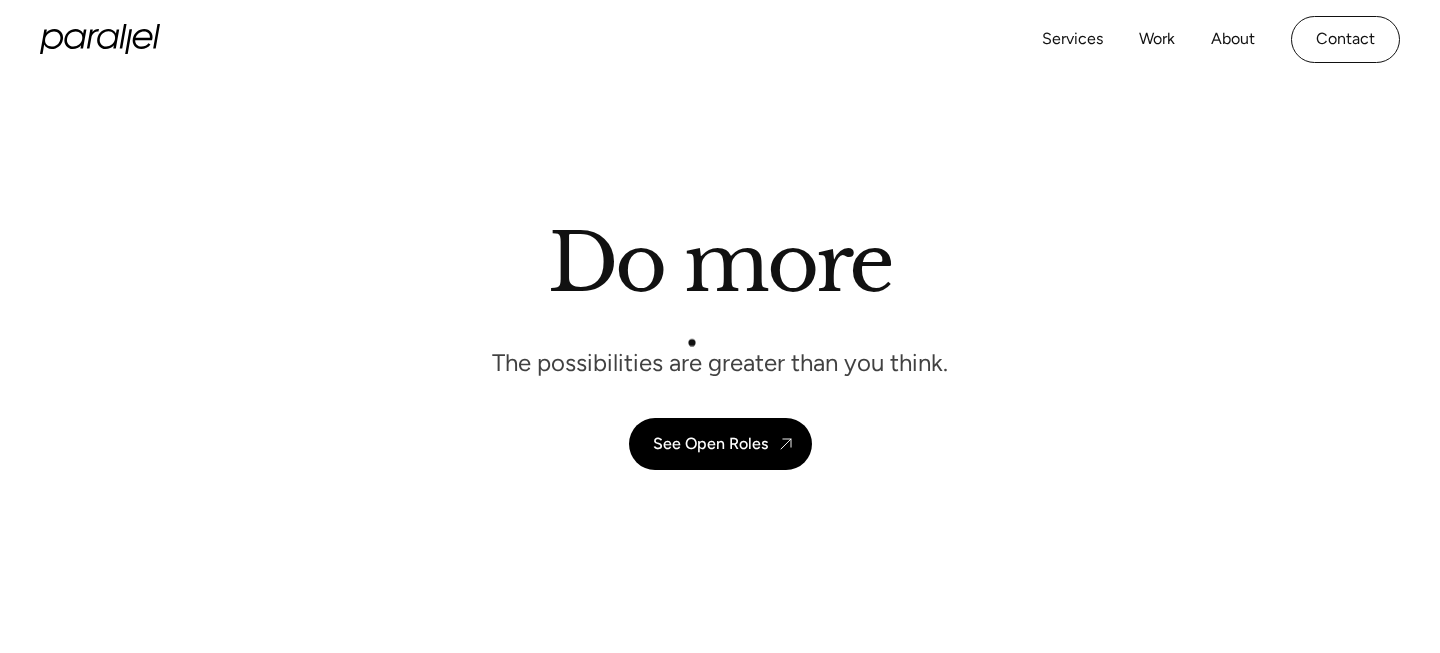 scroll, scrollTop: 92, scrollLeft: 0, axis: vertical 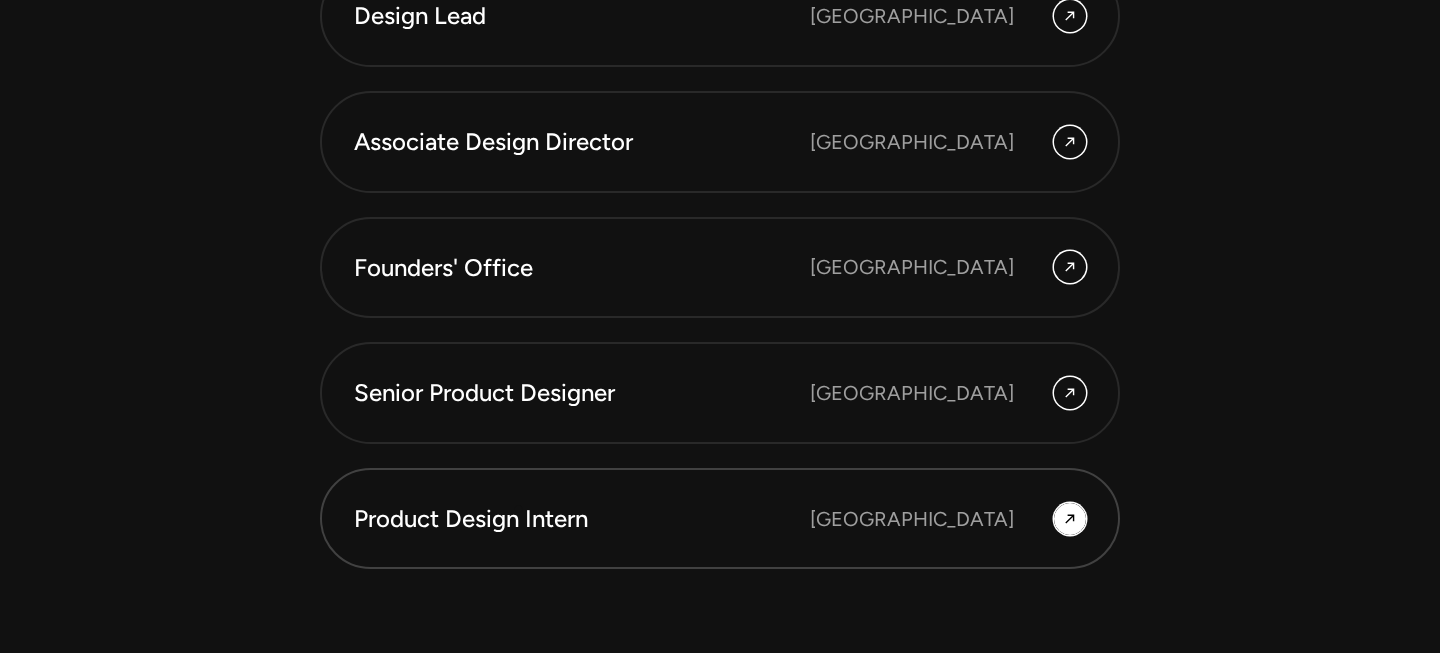 click on "Product Design Intern" at bounding box center (582, 519) 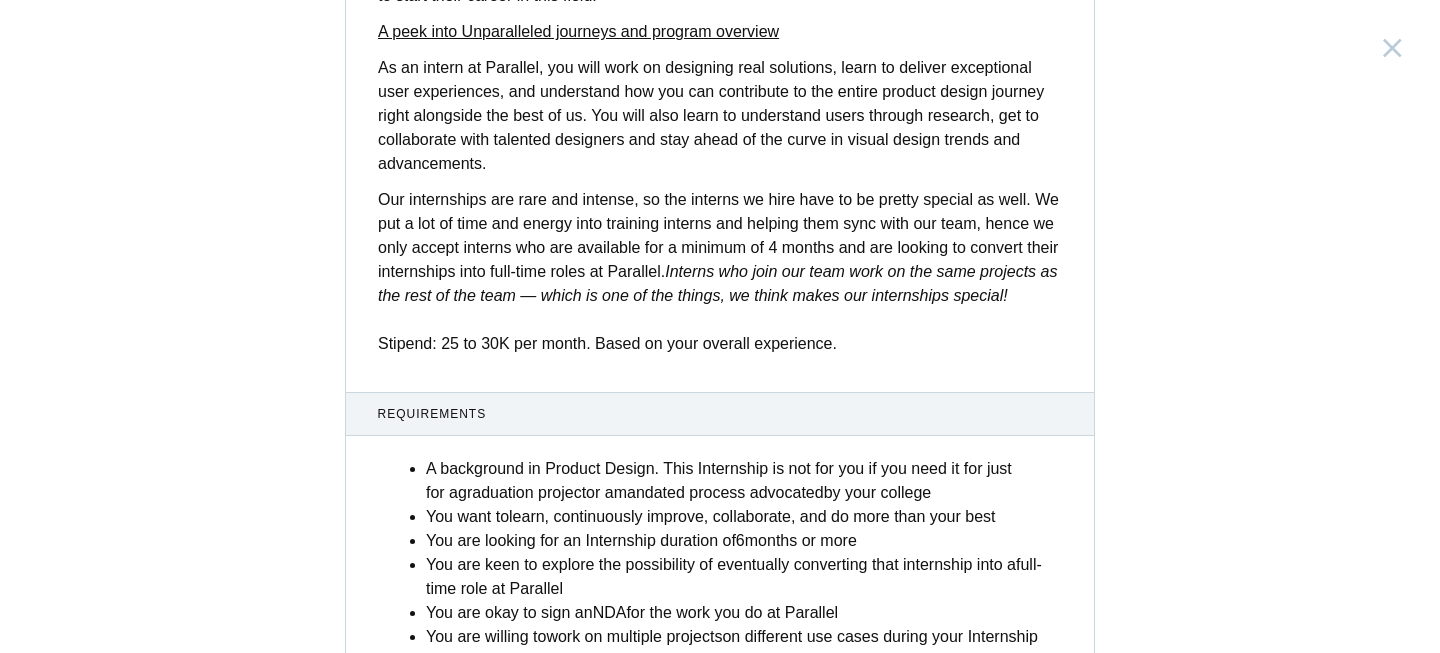 scroll, scrollTop: 893, scrollLeft: 0, axis: vertical 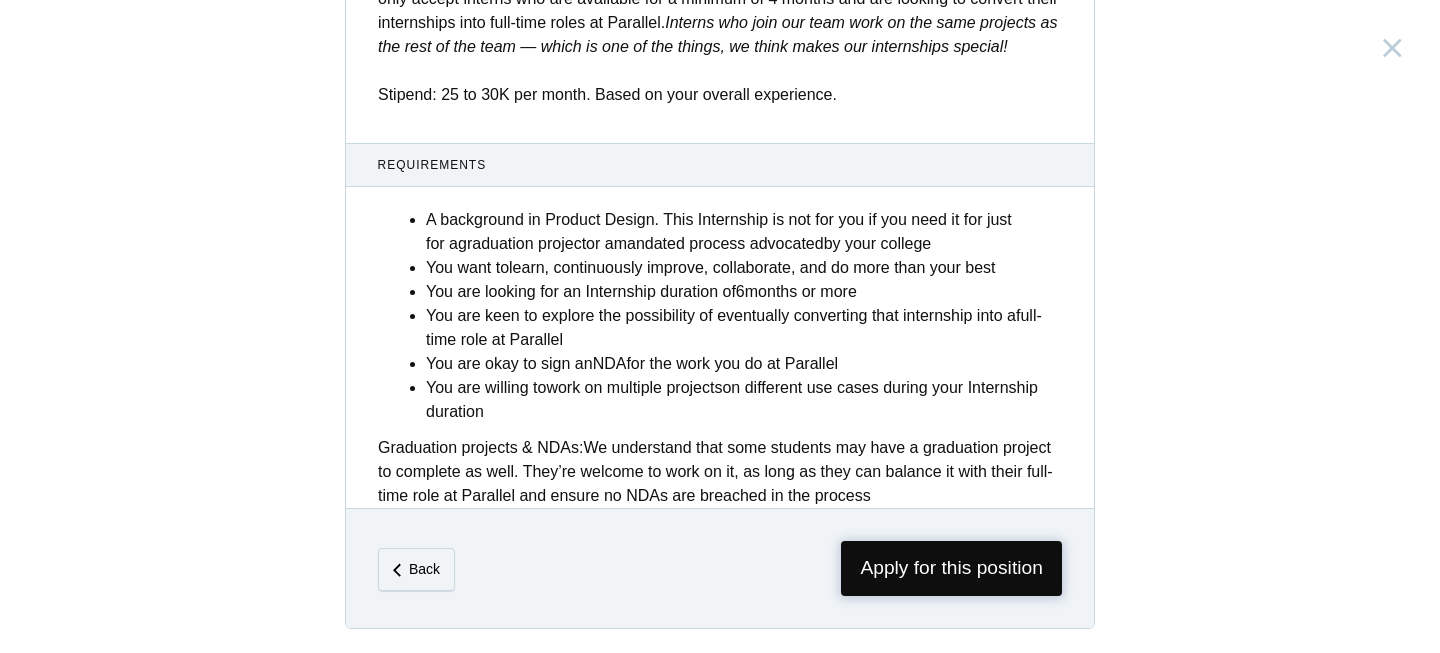 click on "Apply for this position" at bounding box center [951, 568] 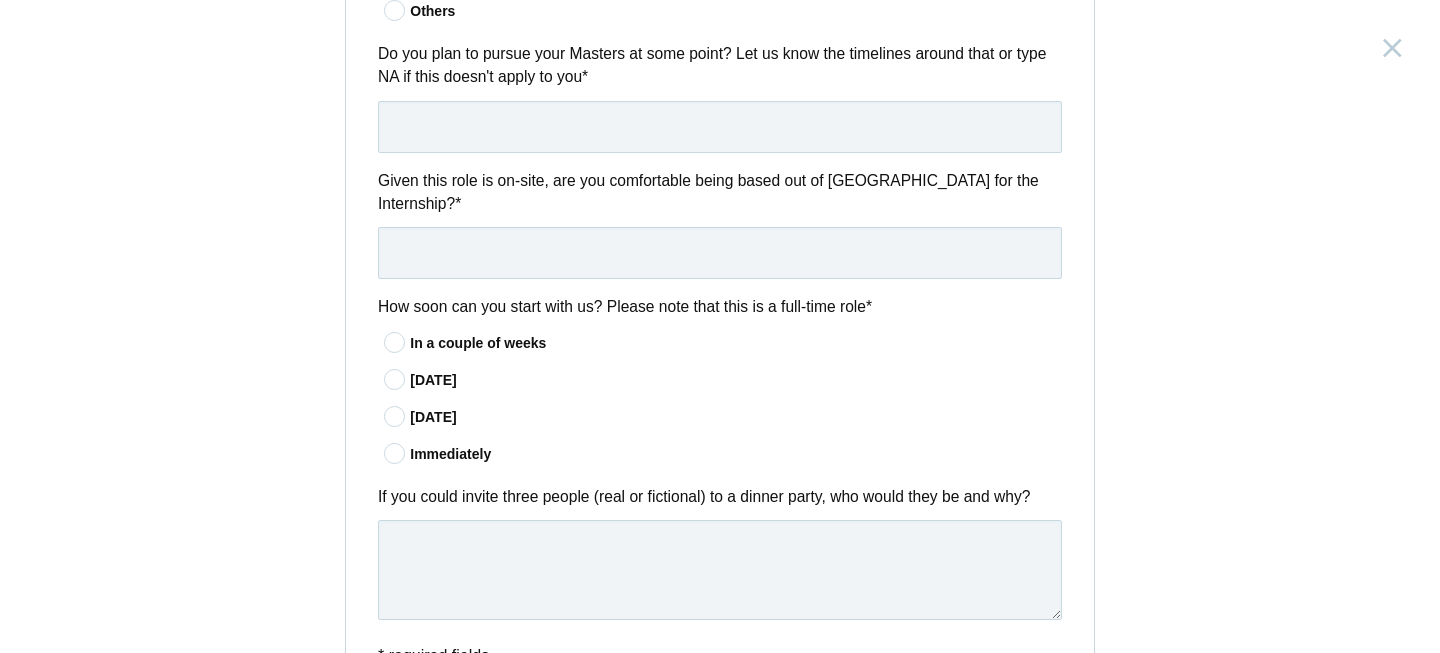 scroll, scrollTop: 1535, scrollLeft: 0, axis: vertical 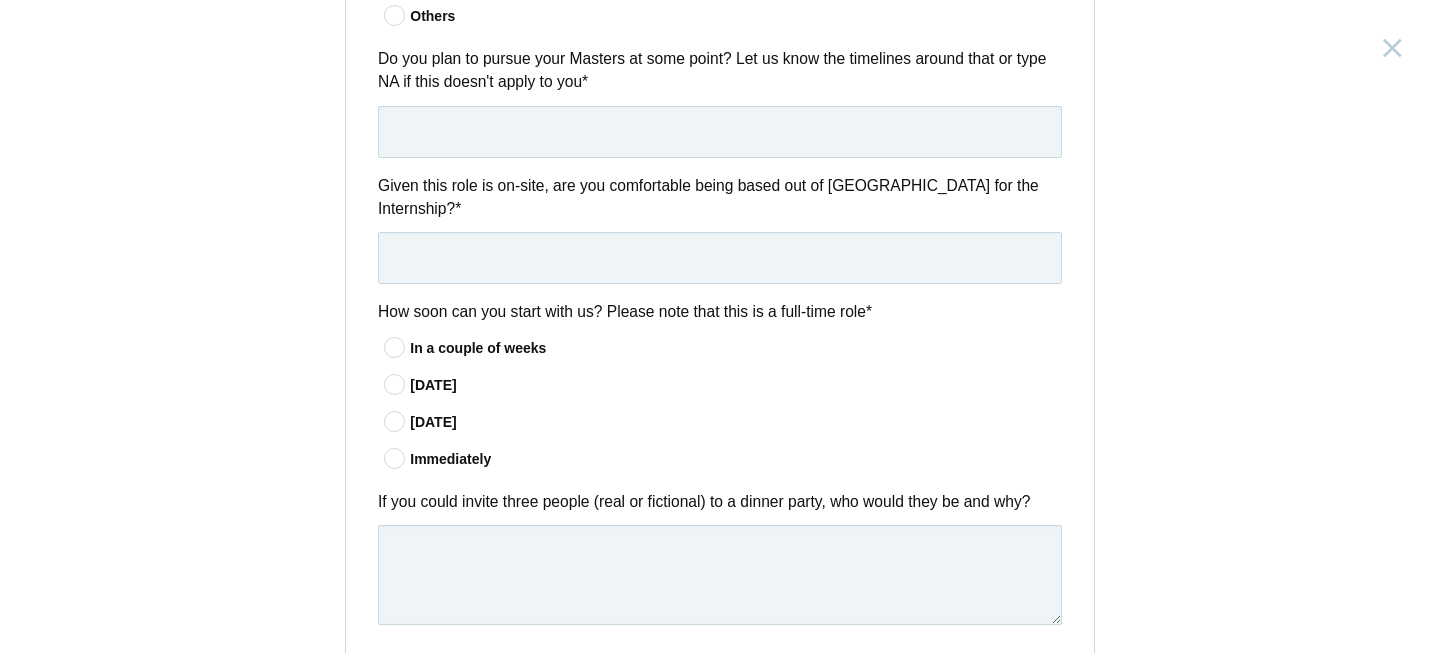 click at bounding box center [395, 347] 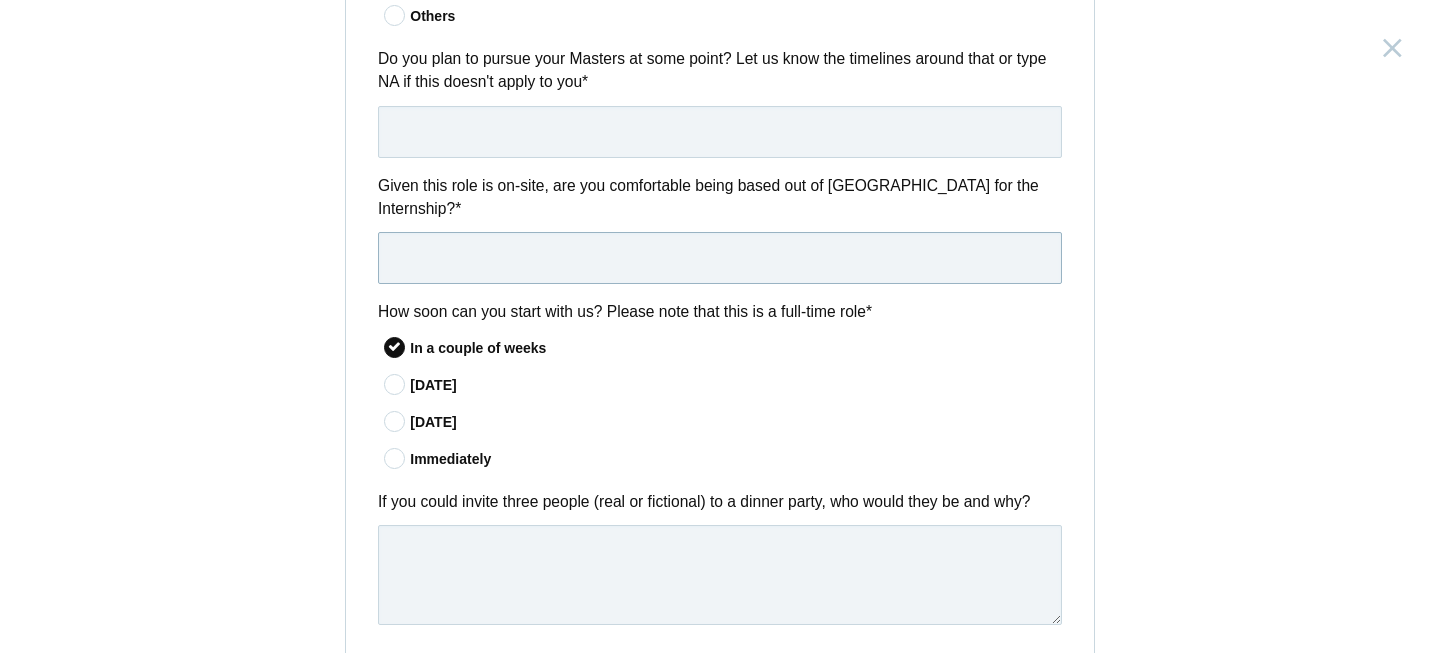 click at bounding box center (720, 258) 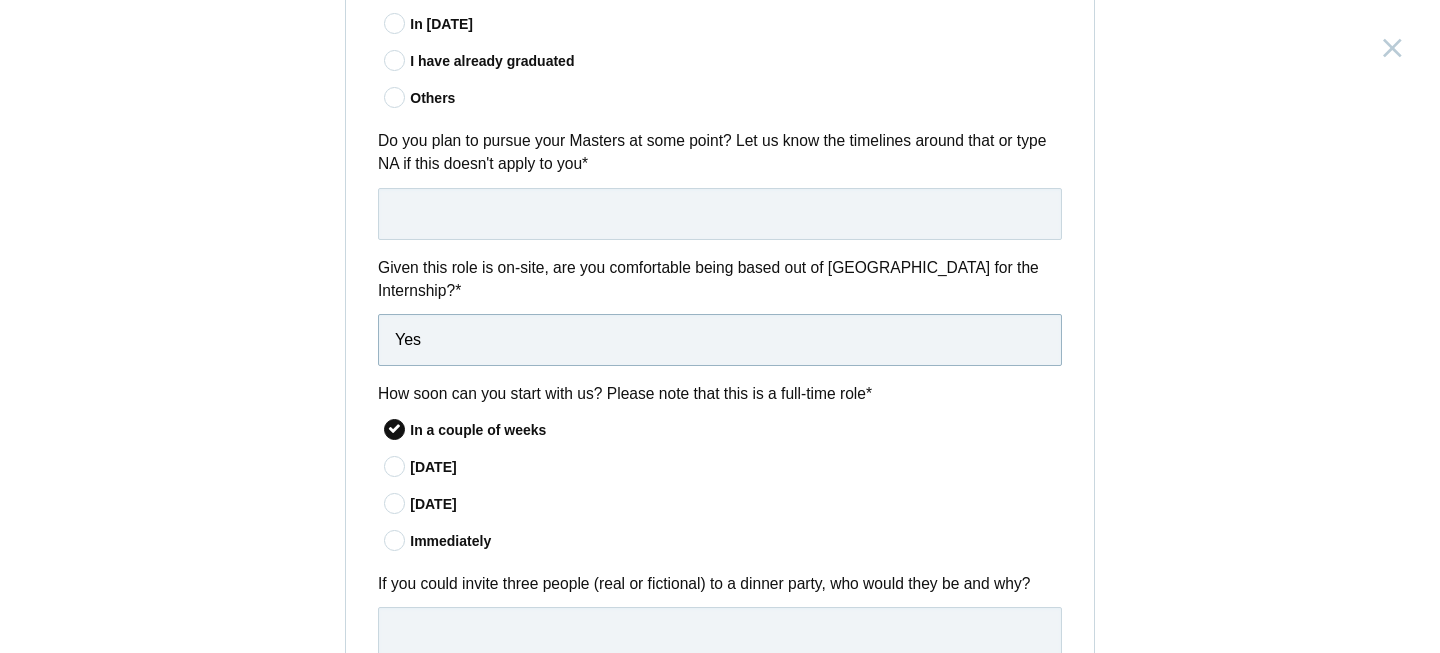 scroll, scrollTop: 1441, scrollLeft: 0, axis: vertical 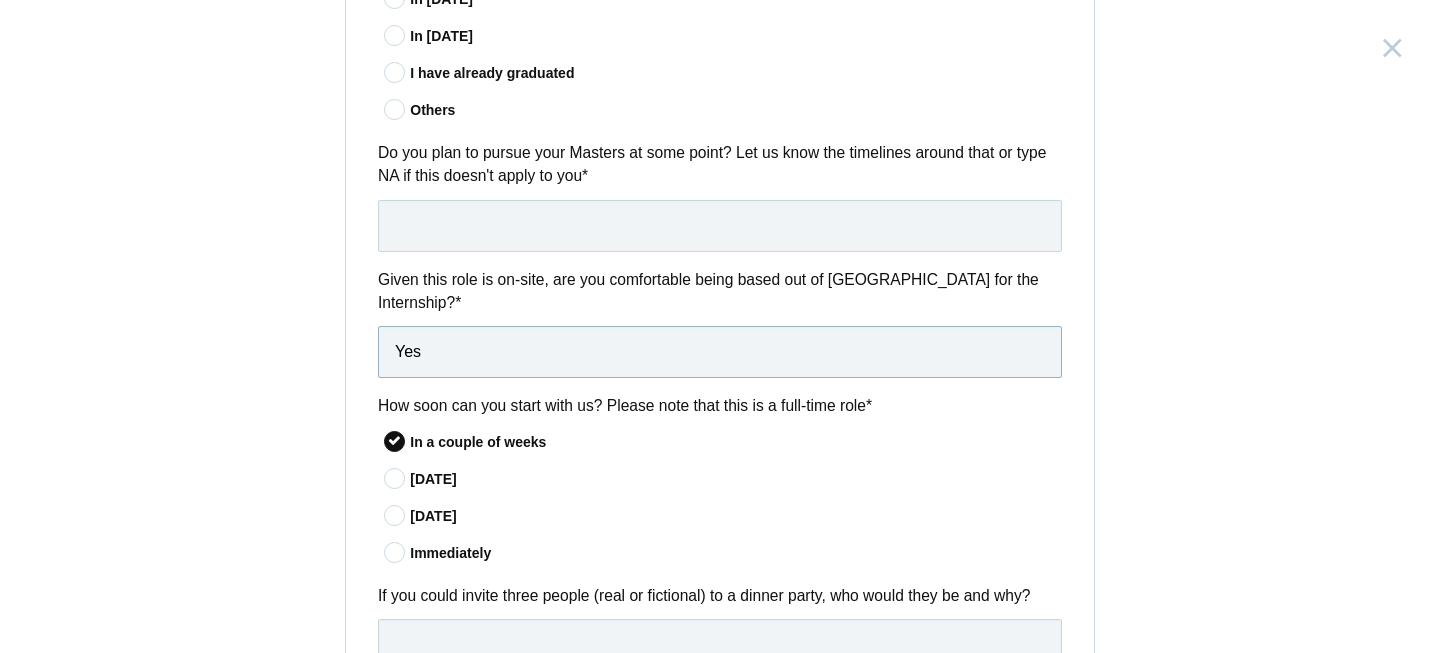 type on "Yes" 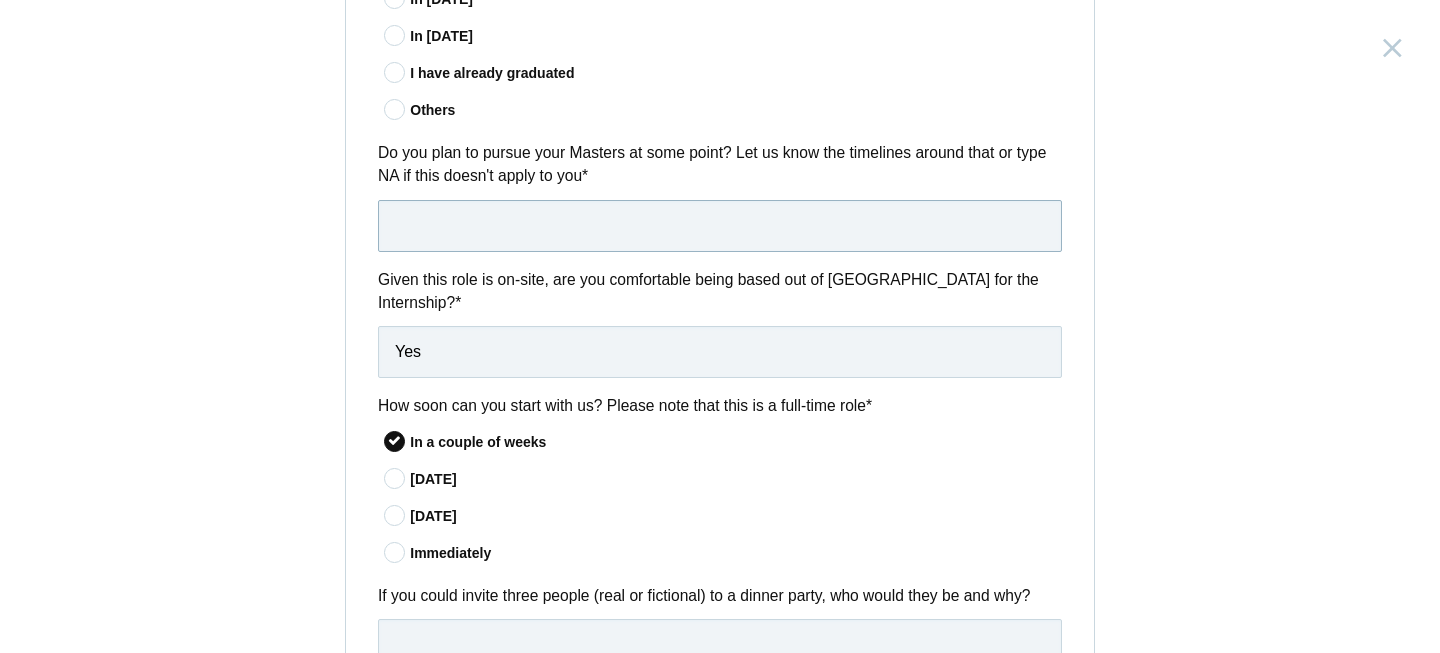 click at bounding box center [720, 226] 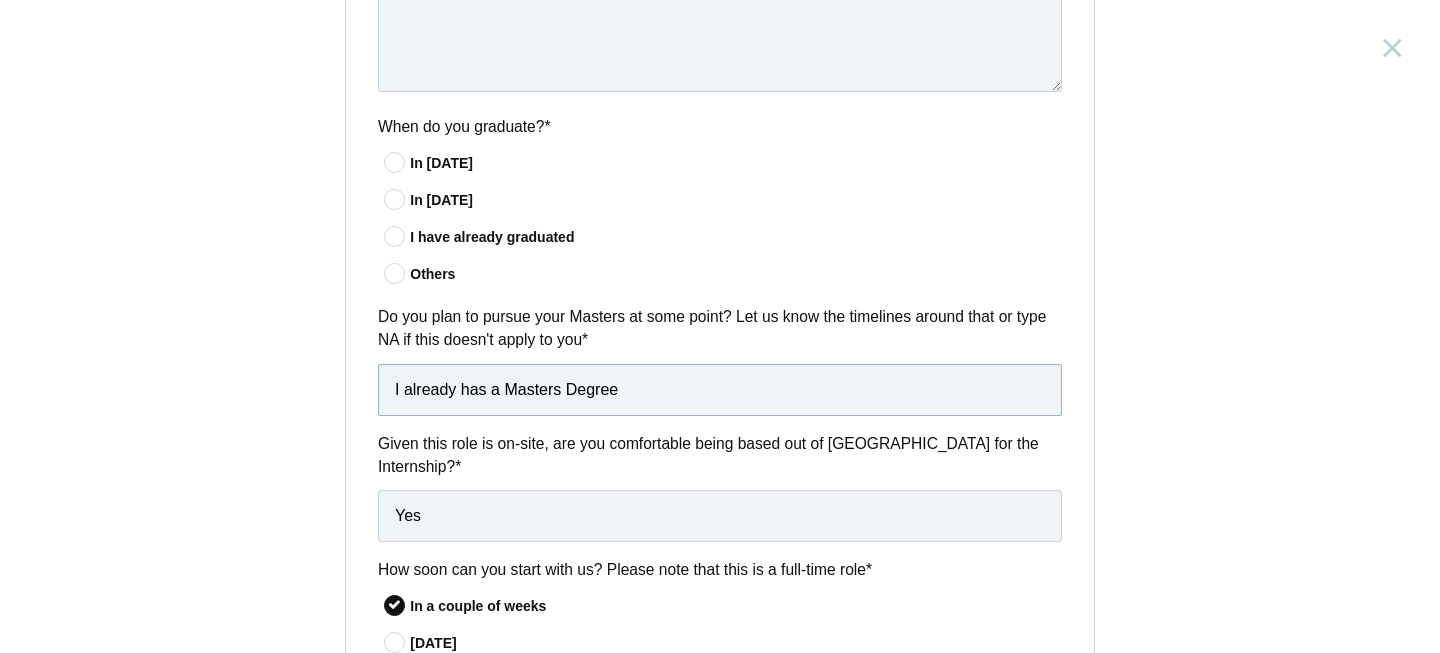 scroll, scrollTop: 1275, scrollLeft: 0, axis: vertical 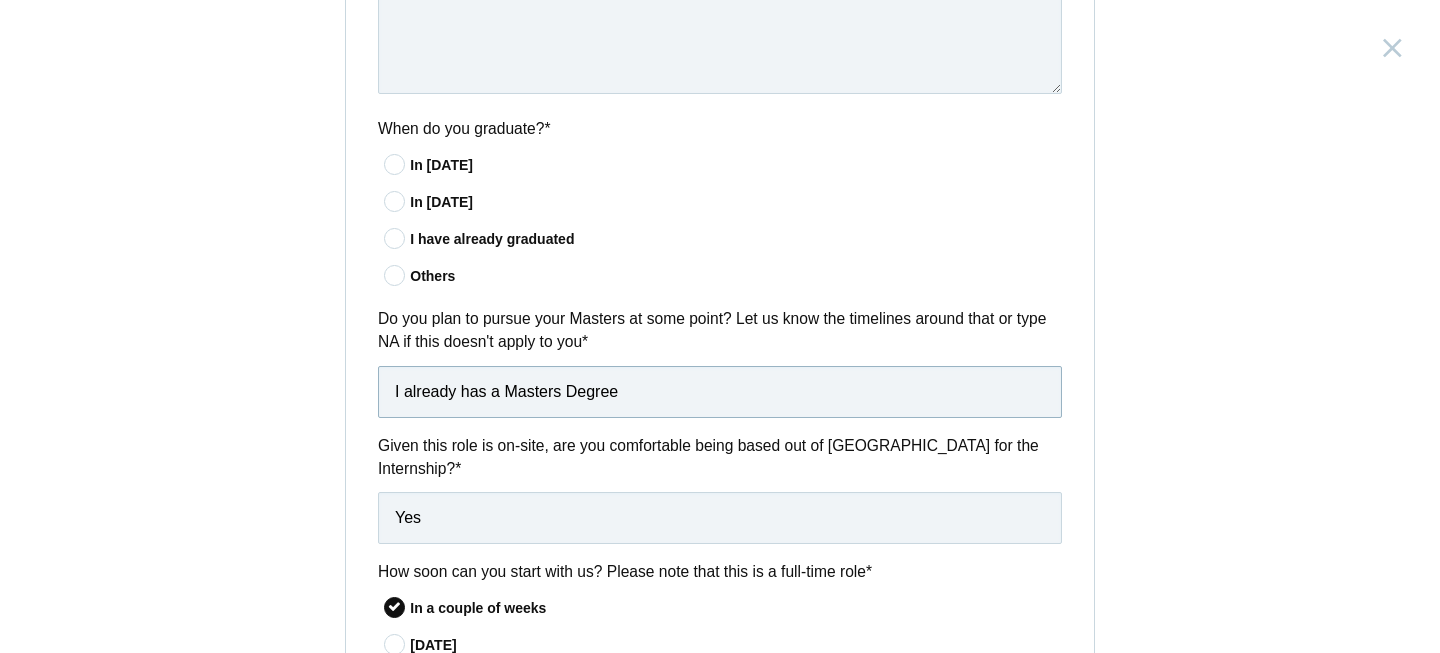 type on "I already has a Masters Degree" 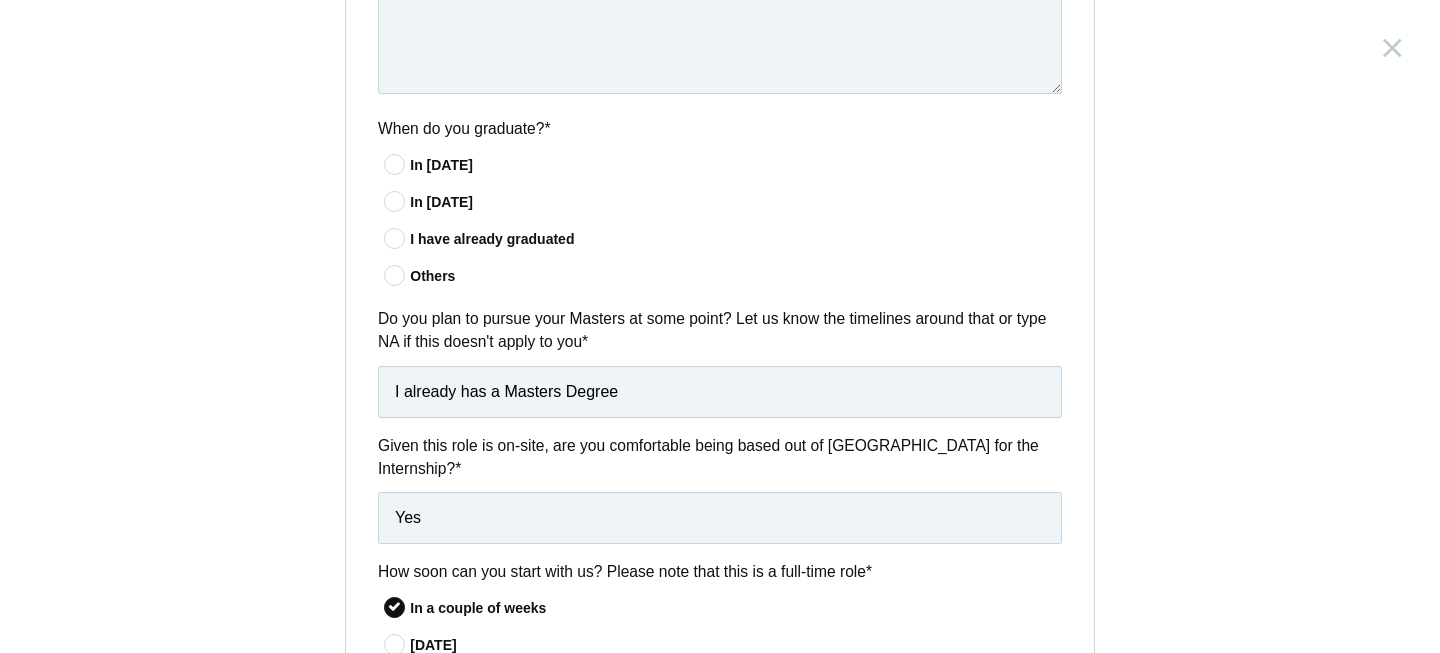 click at bounding box center (395, 275) 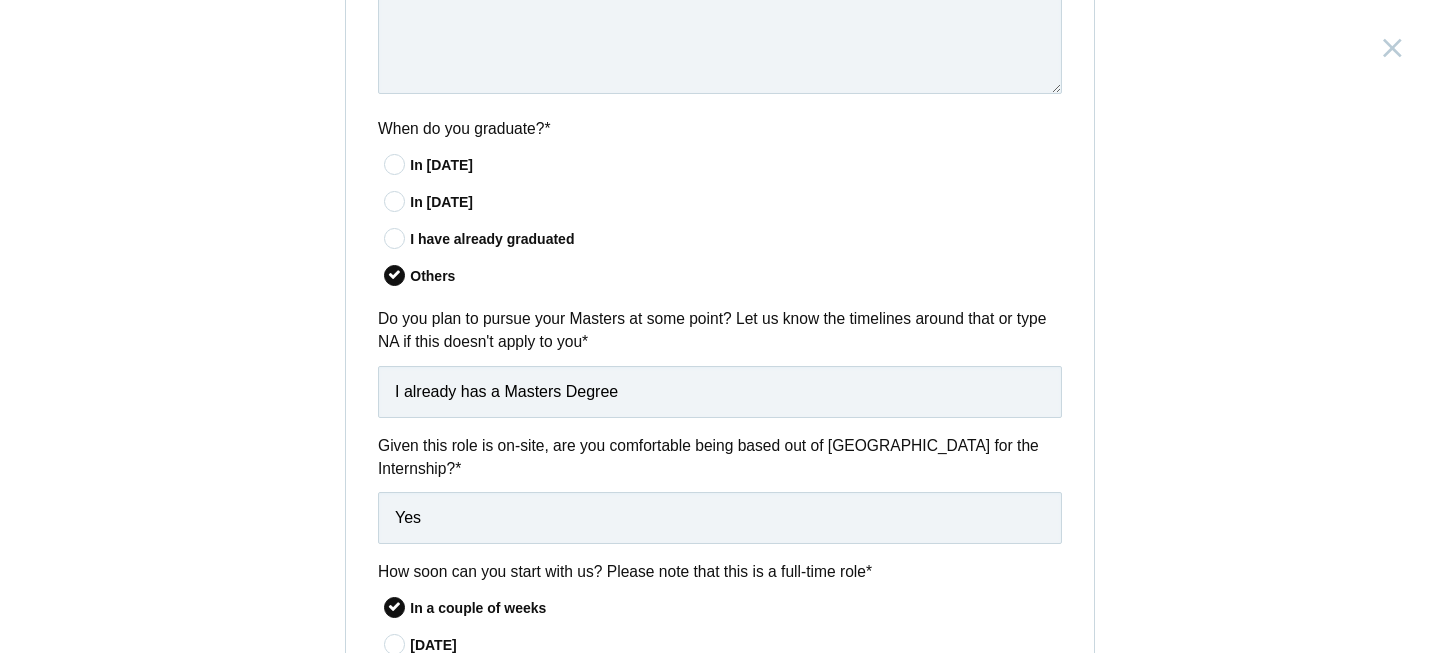 click at bounding box center [395, 238] 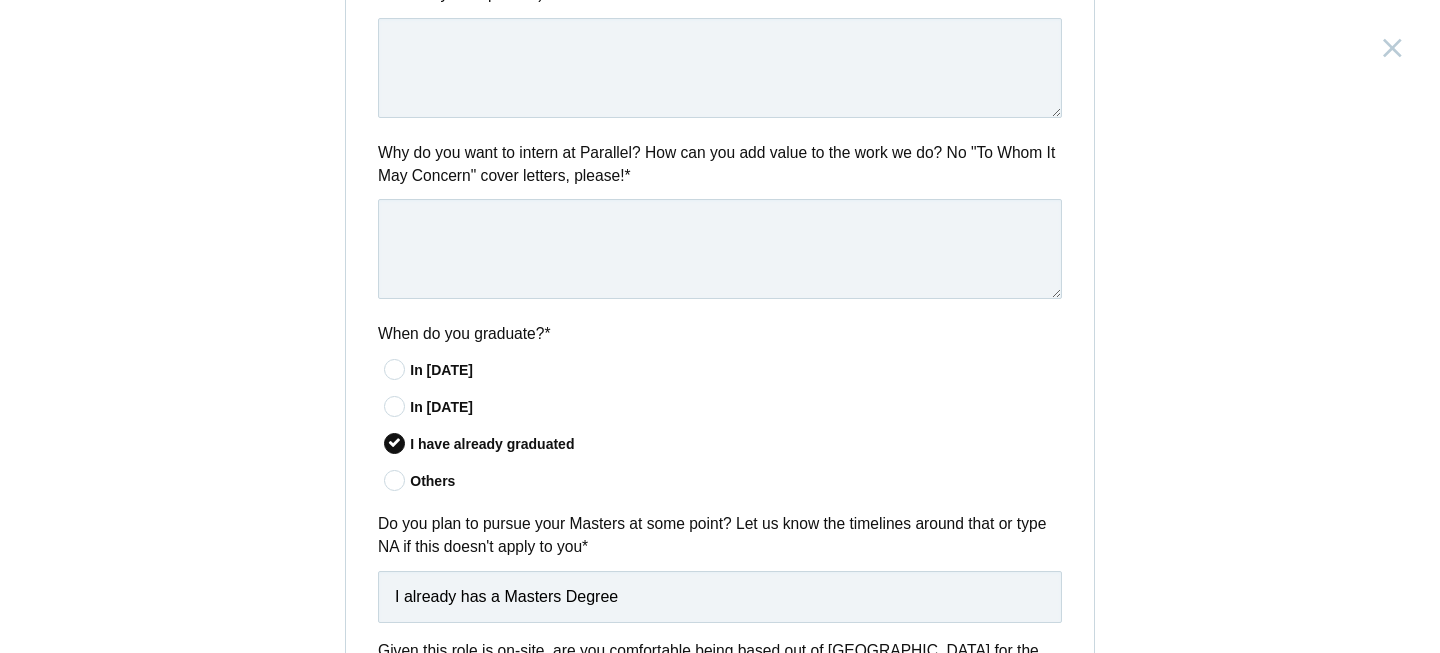 scroll, scrollTop: 1068, scrollLeft: 0, axis: vertical 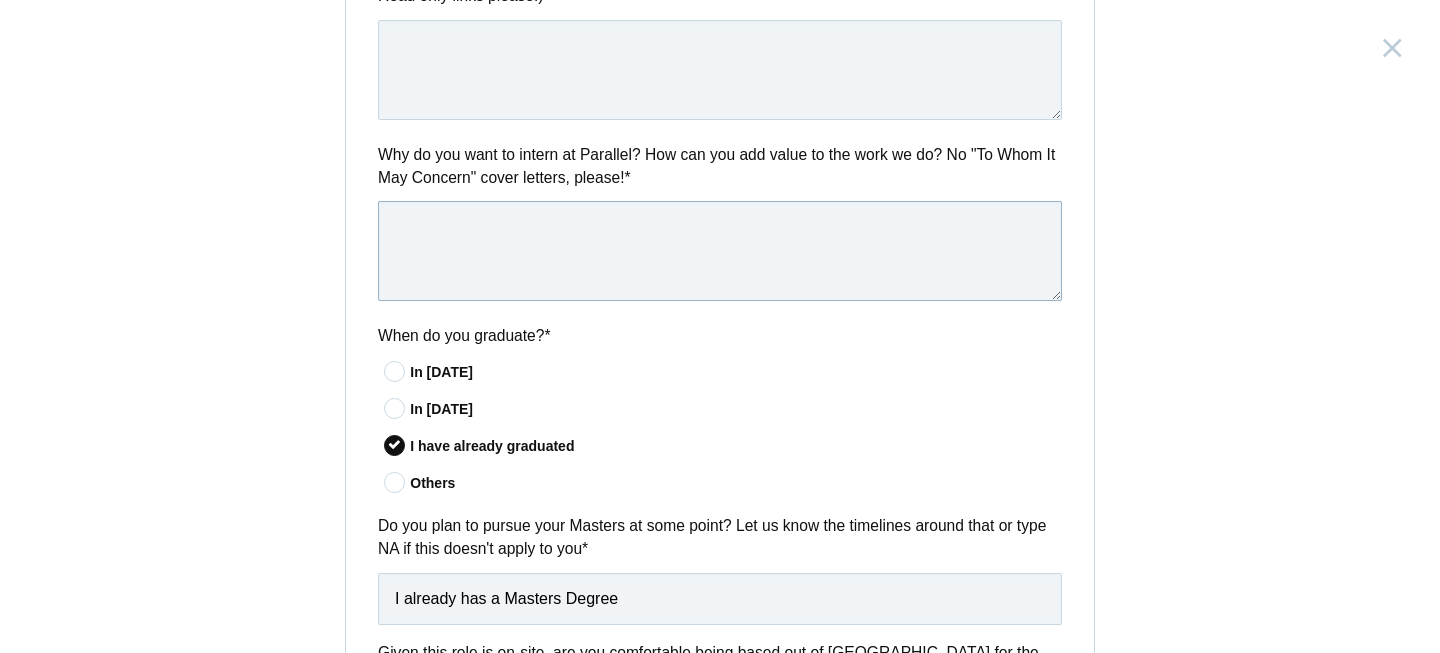 click at bounding box center [720, 251] 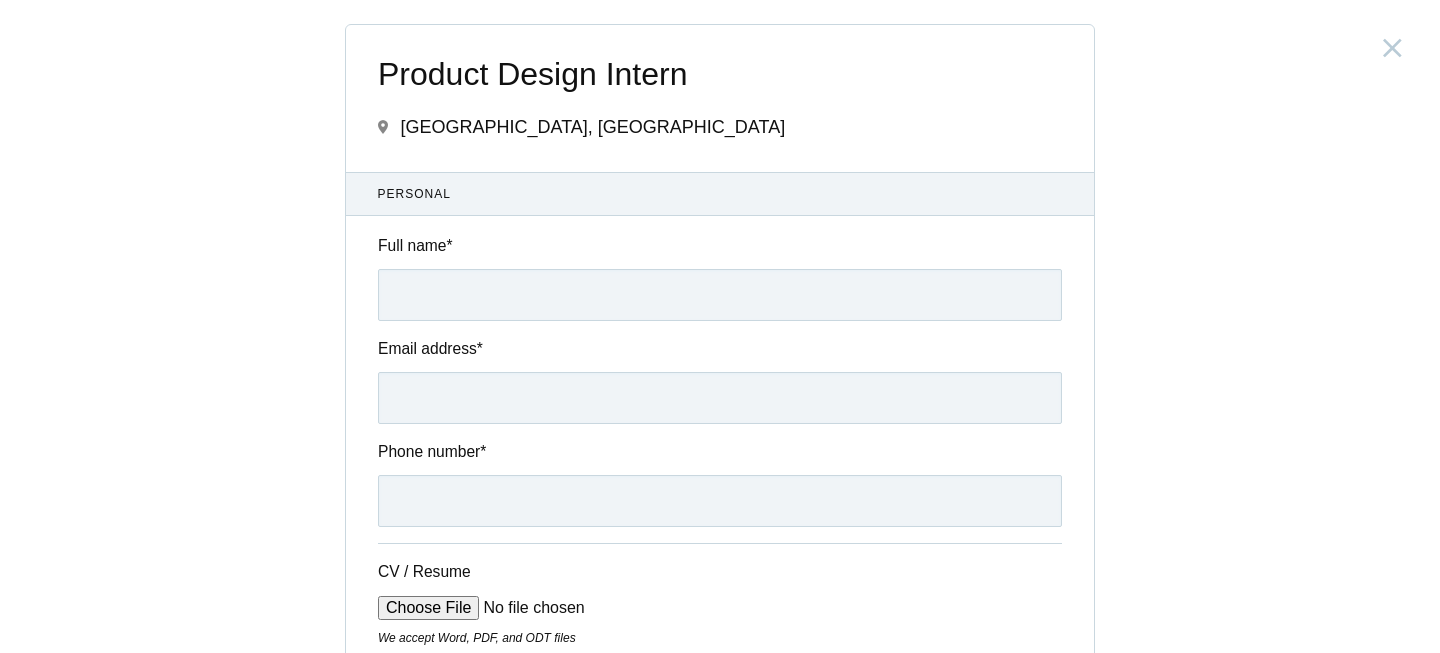 scroll, scrollTop: 1, scrollLeft: 0, axis: vertical 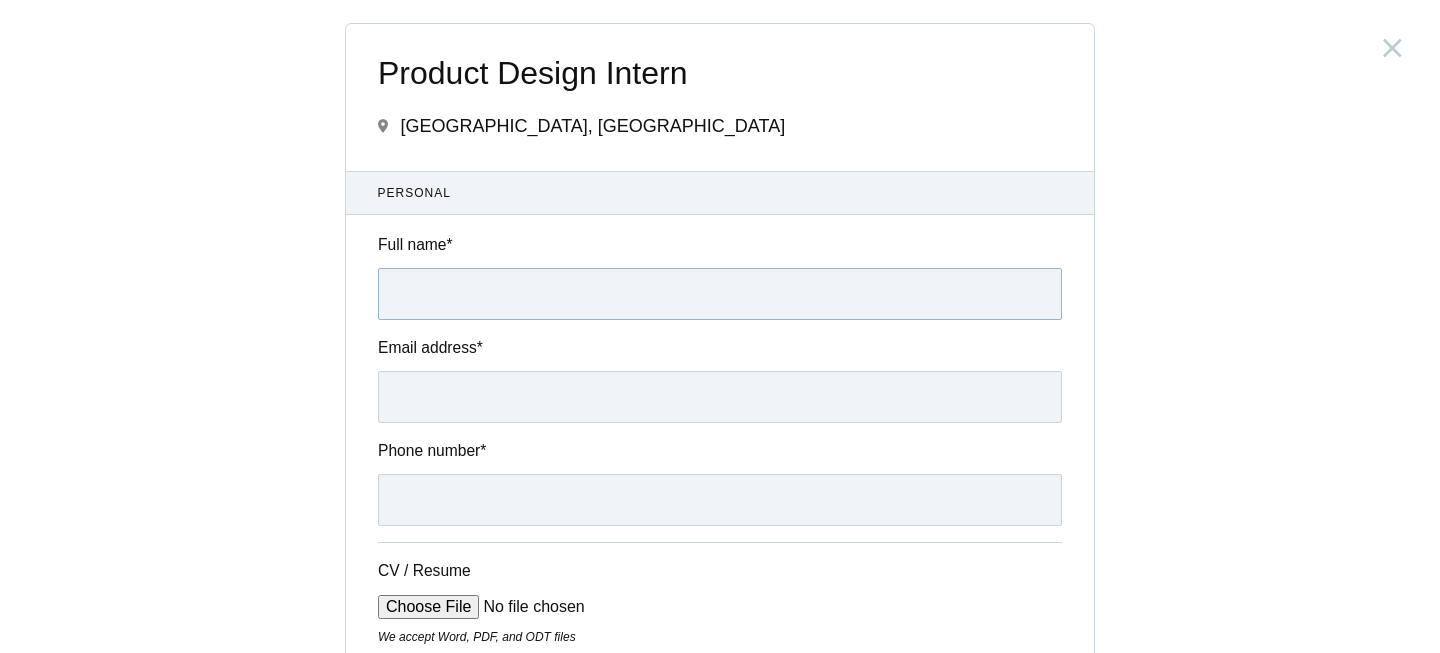 click on "Full name  *" at bounding box center (720, 294) 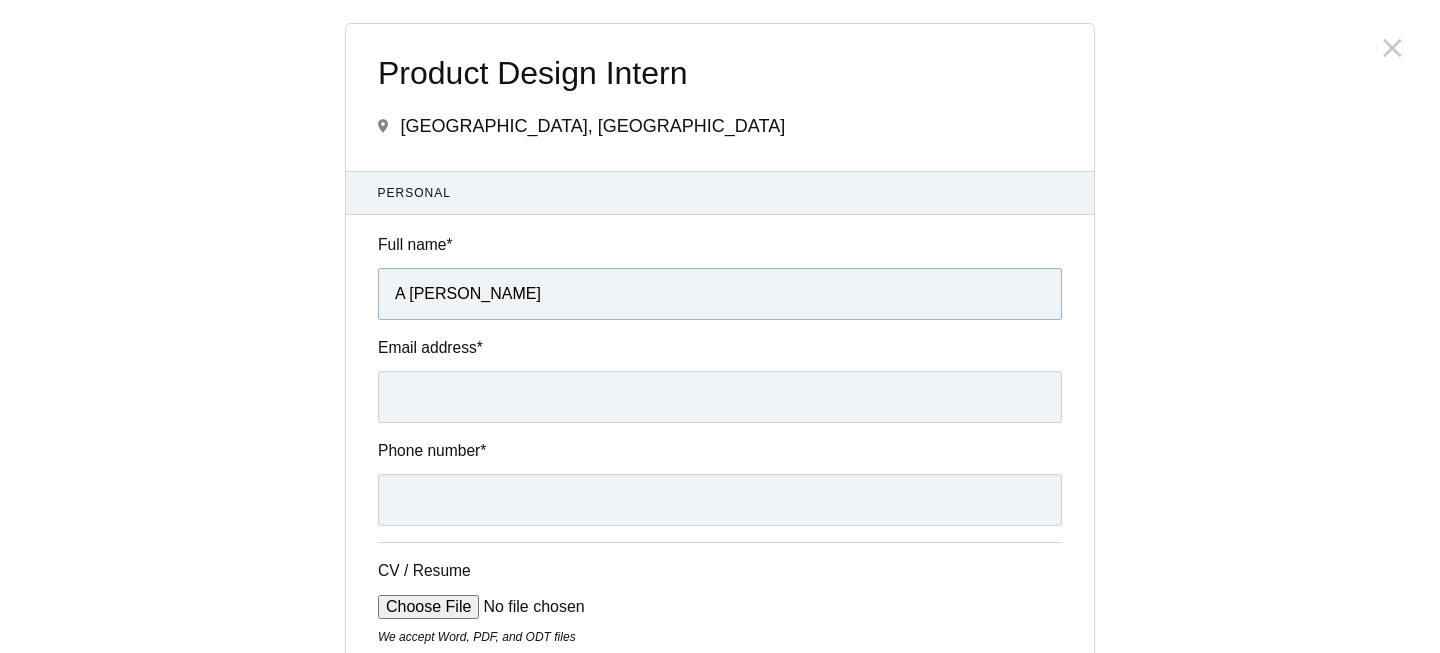 type on "A [PERSON_NAME]" 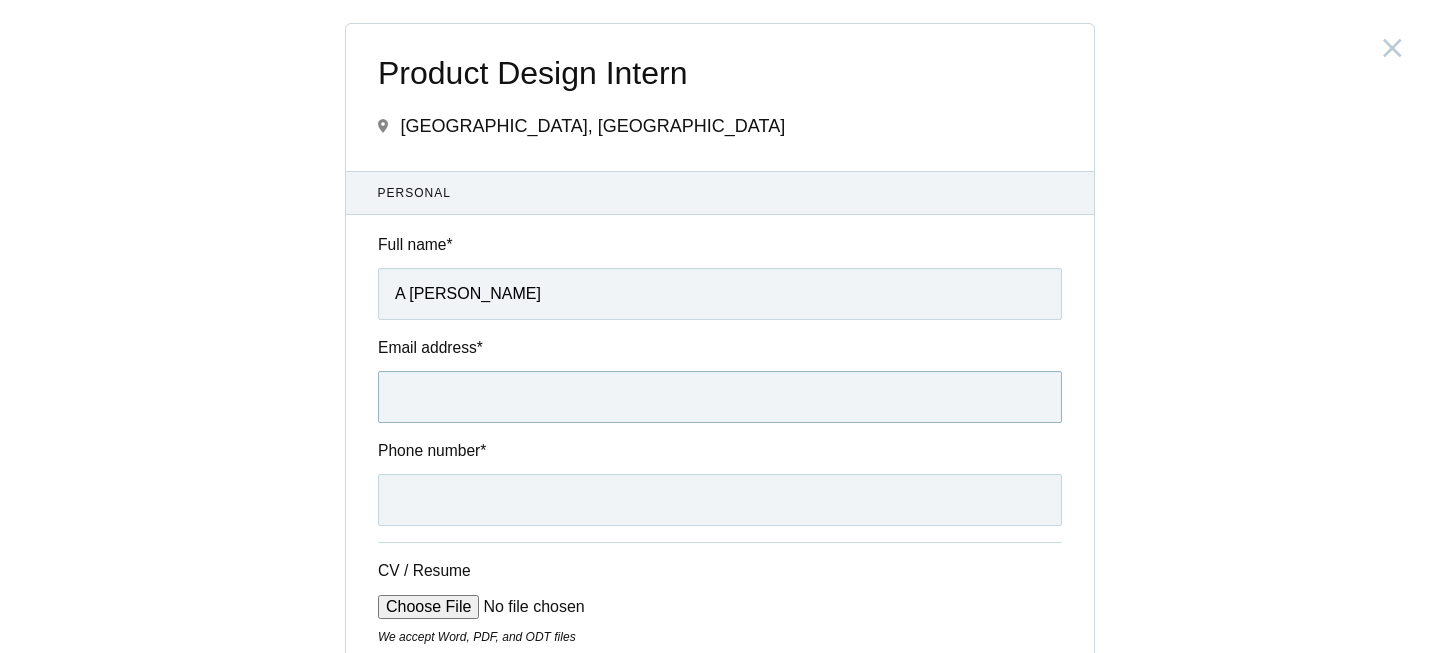 click on "Email address  *" at bounding box center (720, 397) 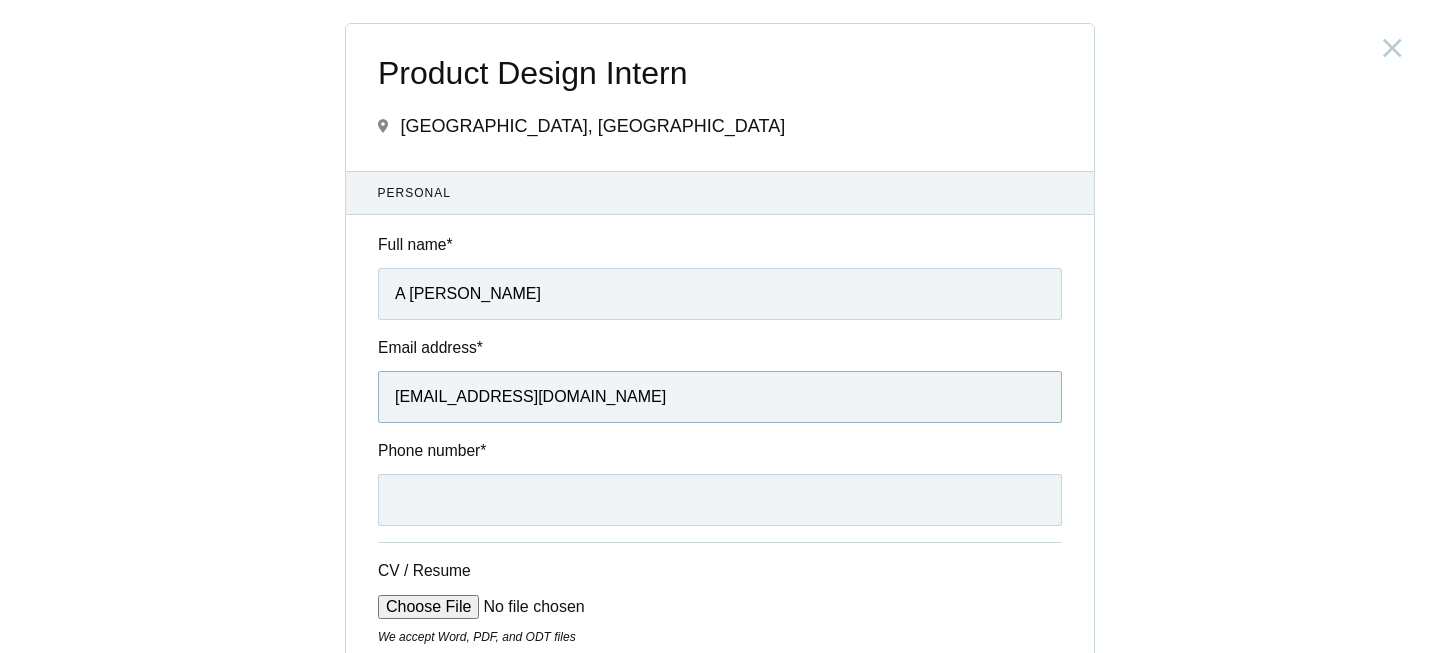 type on "[EMAIL_ADDRESS][DOMAIN_NAME]" 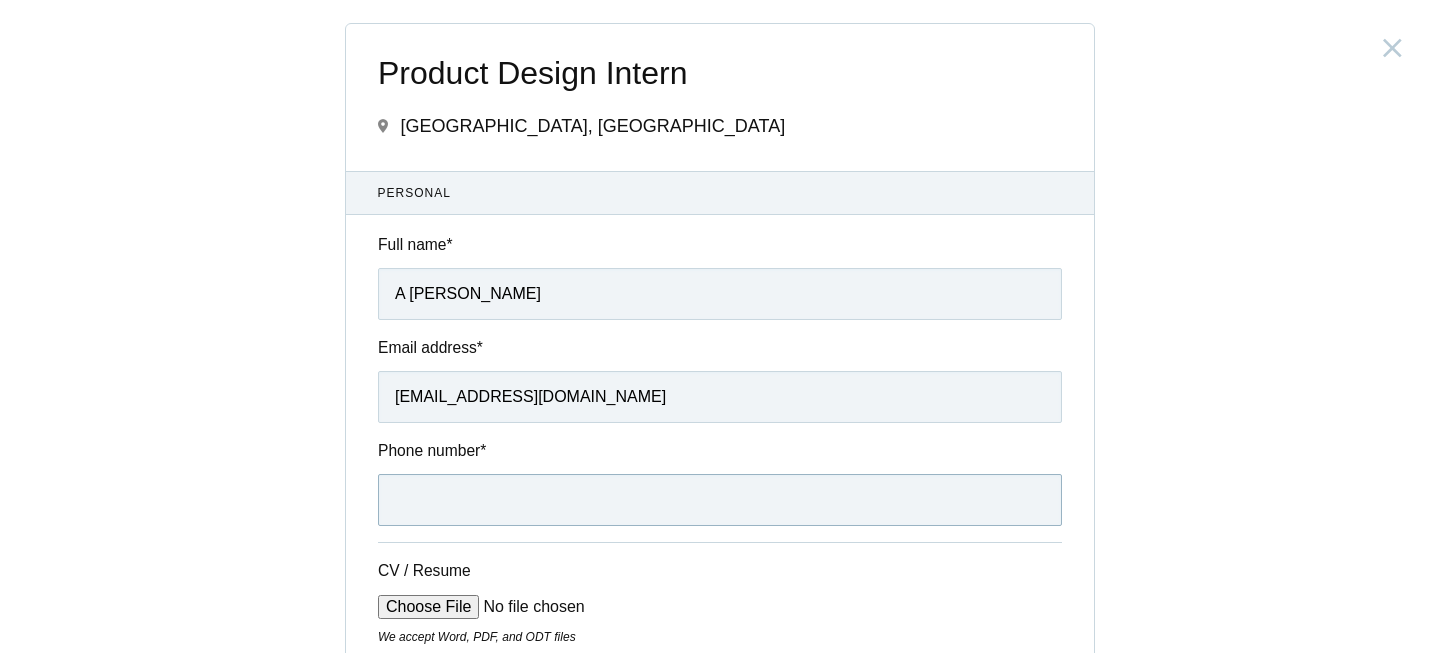 click on "Phone number  *" at bounding box center (720, 500) 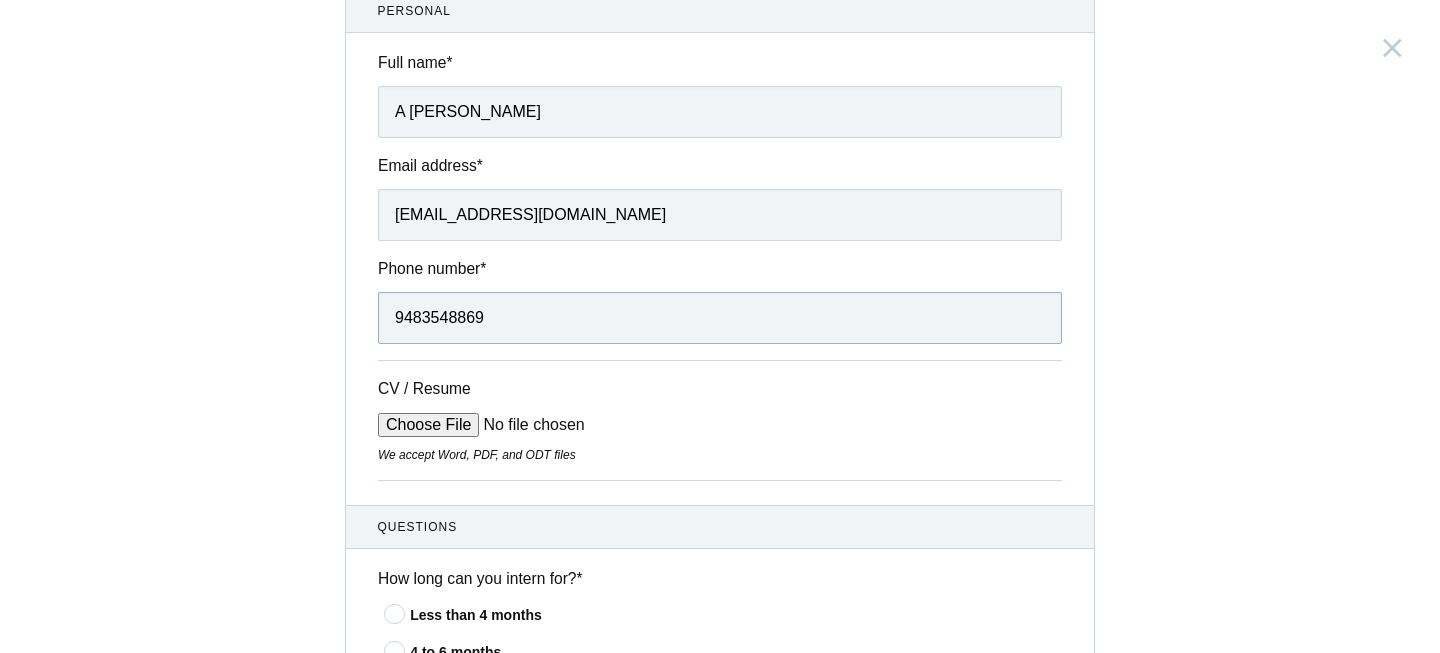 scroll, scrollTop: 185, scrollLeft: 0, axis: vertical 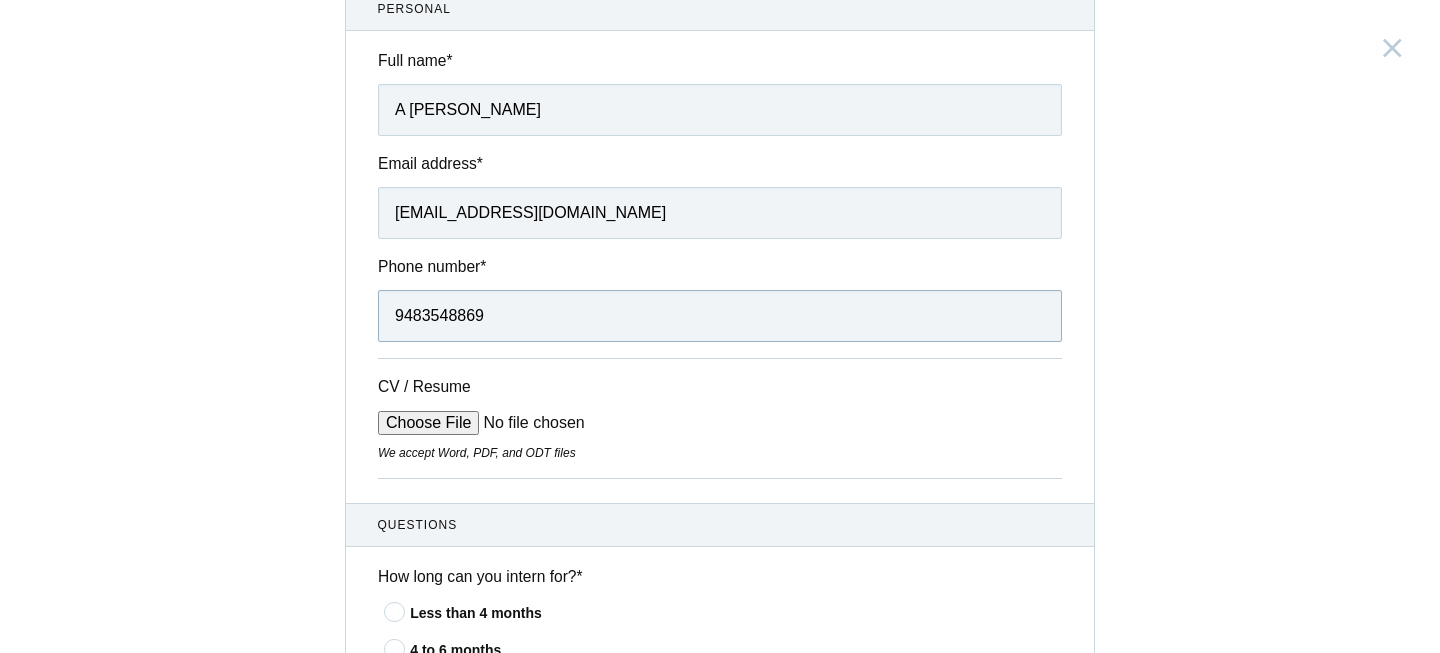 type on "9483548869" 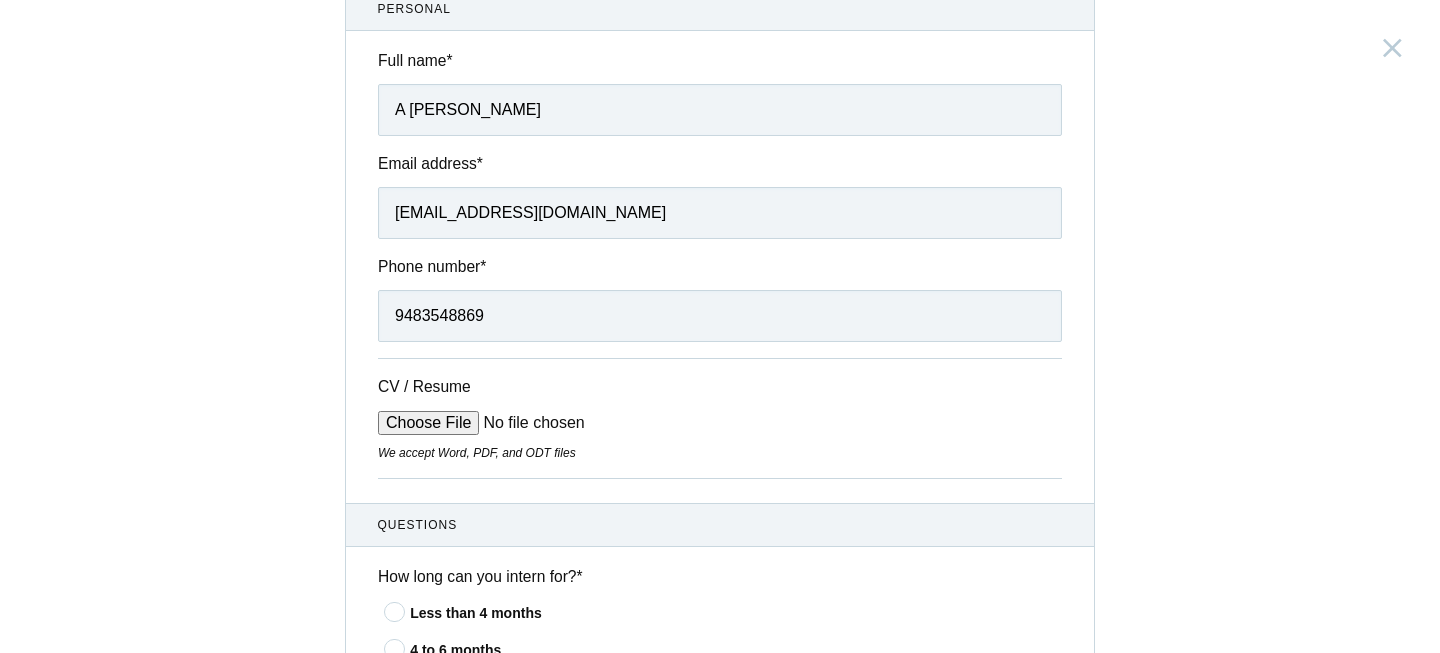 click on "CV / Resume" at bounding box center (529, 423) 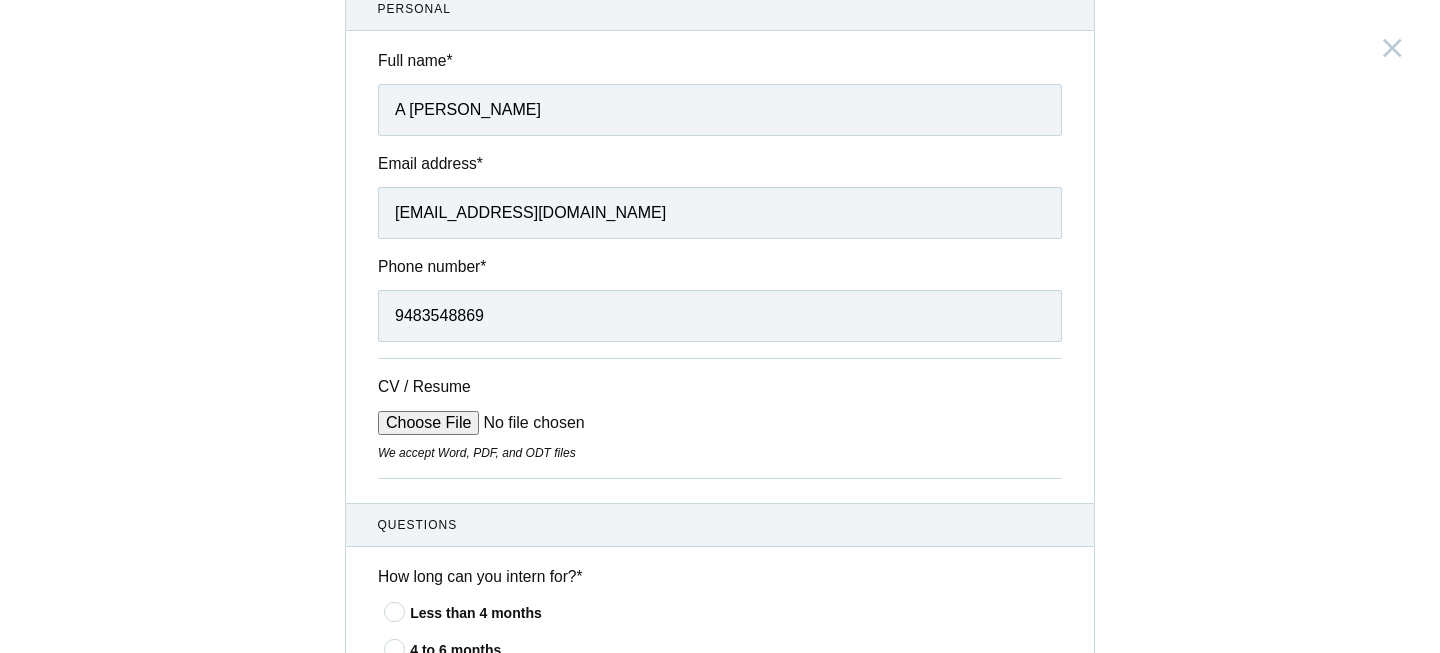 type on "C:\fakepath\A_Meghana_Resume.pdf" 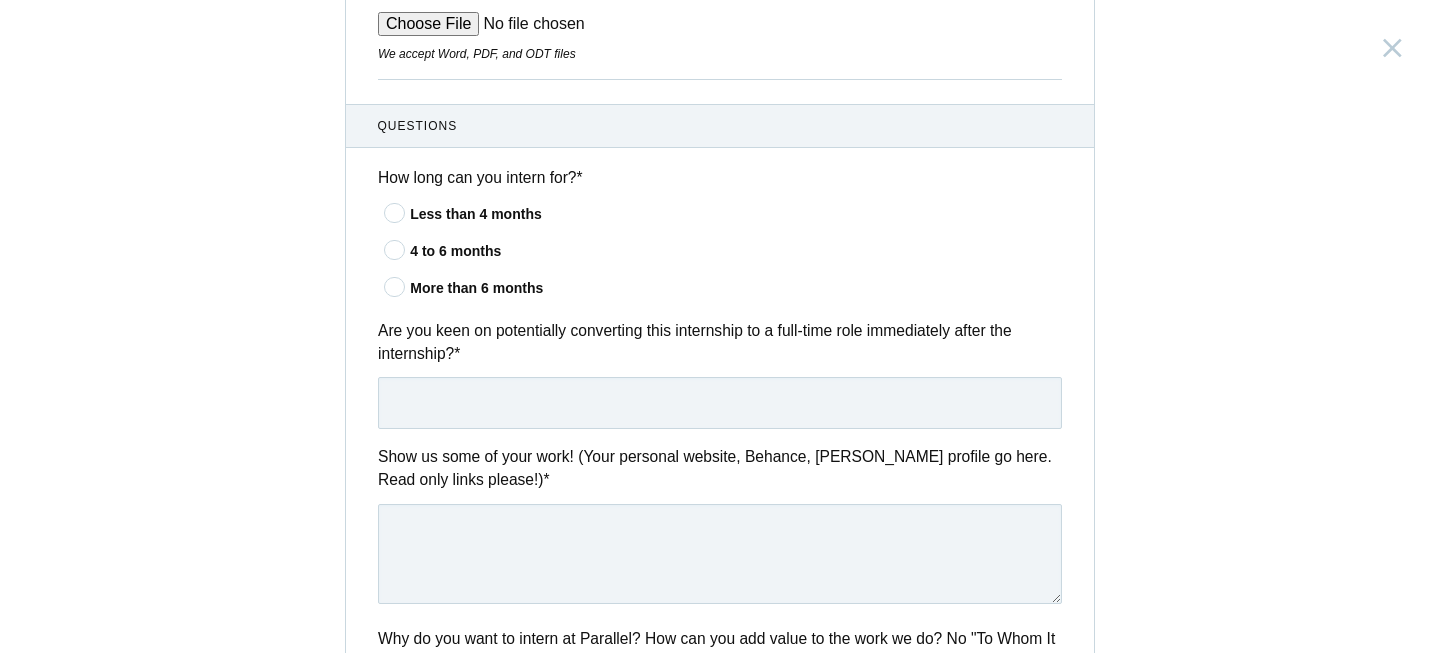 scroll, scrollTop: 602, scrollLeft: 0, axis: vertical 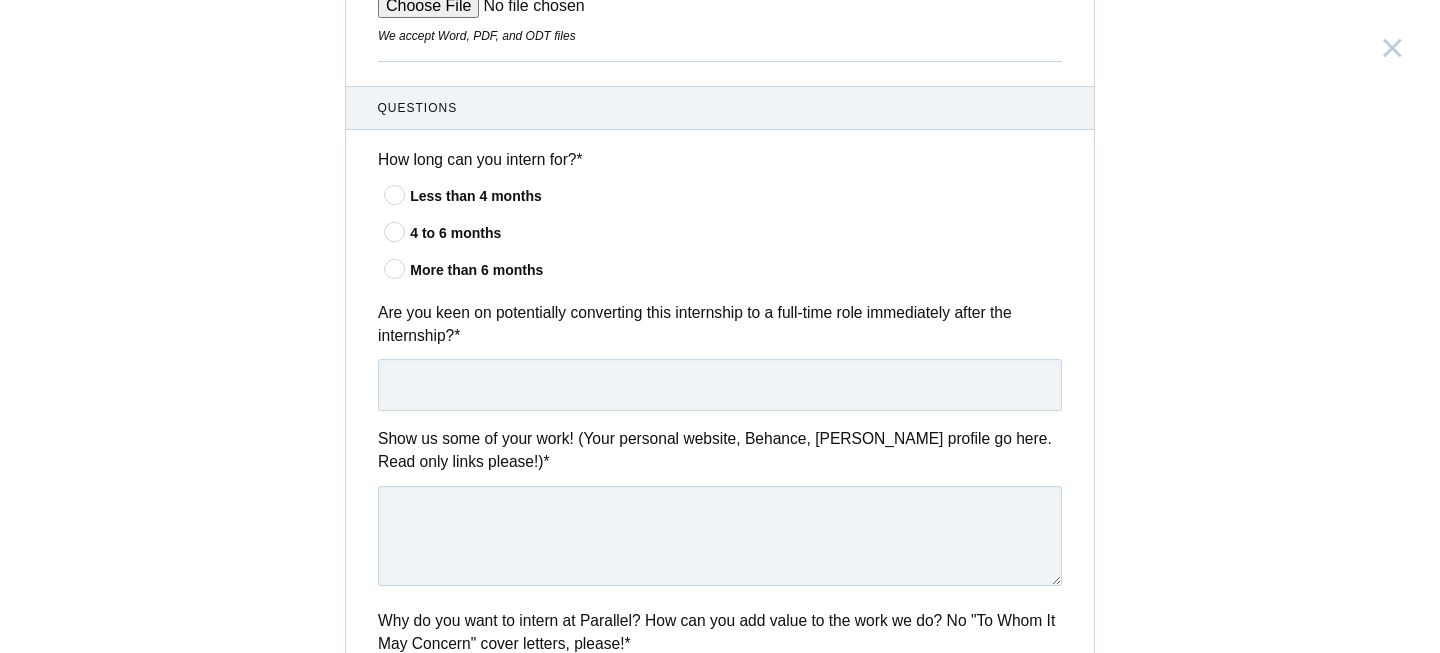 click at bounding box center [395, 194] 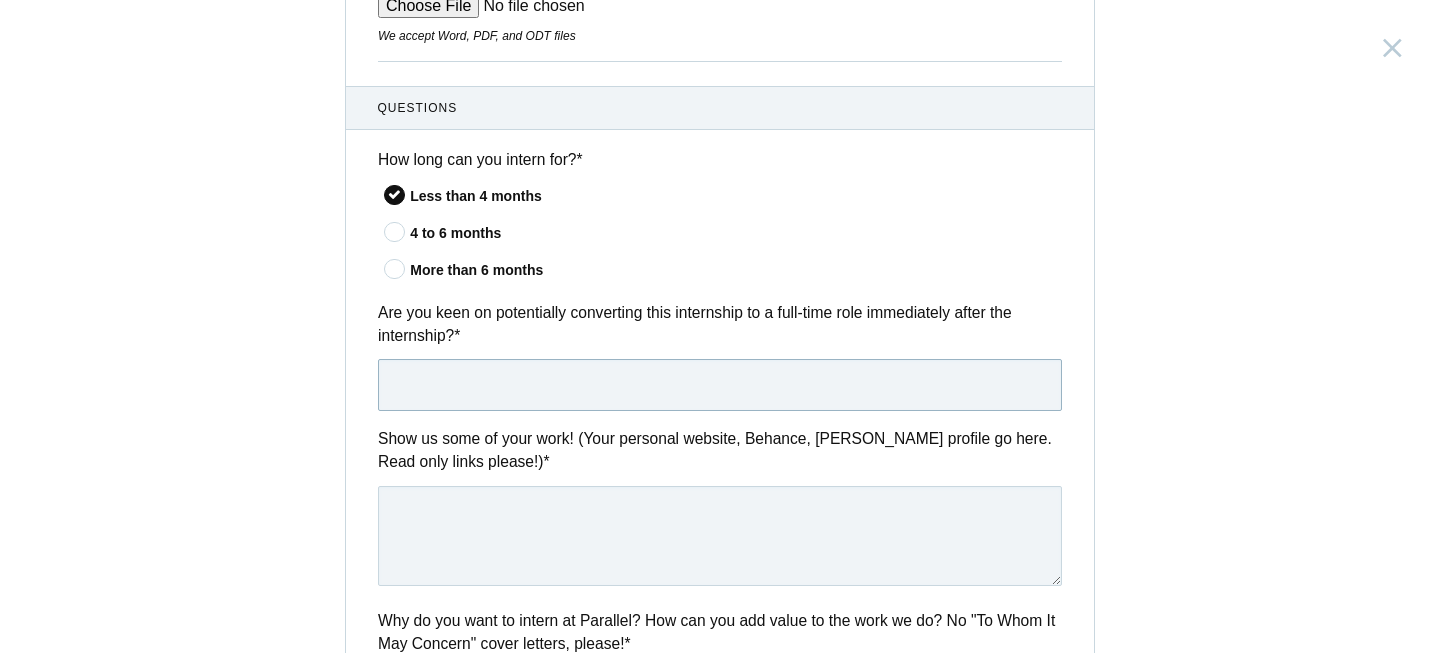 click at bounding box center [720, 385] 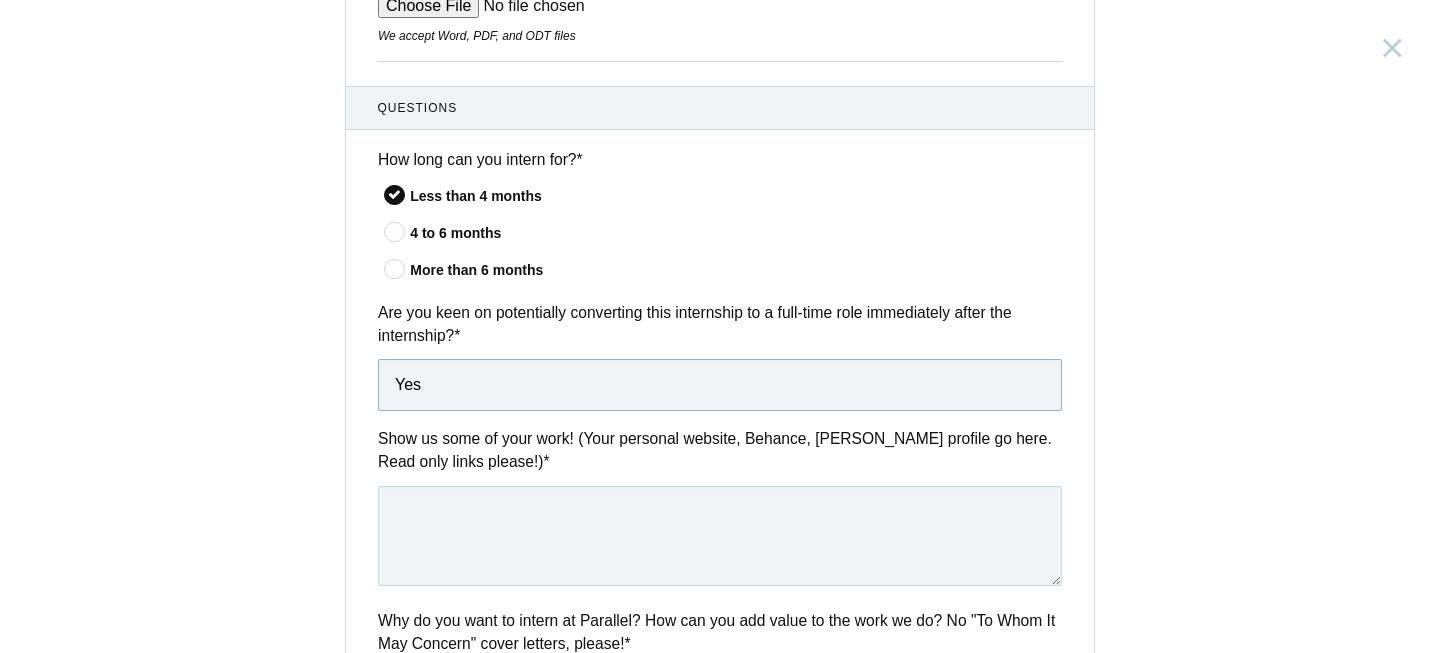 type on "Yes" 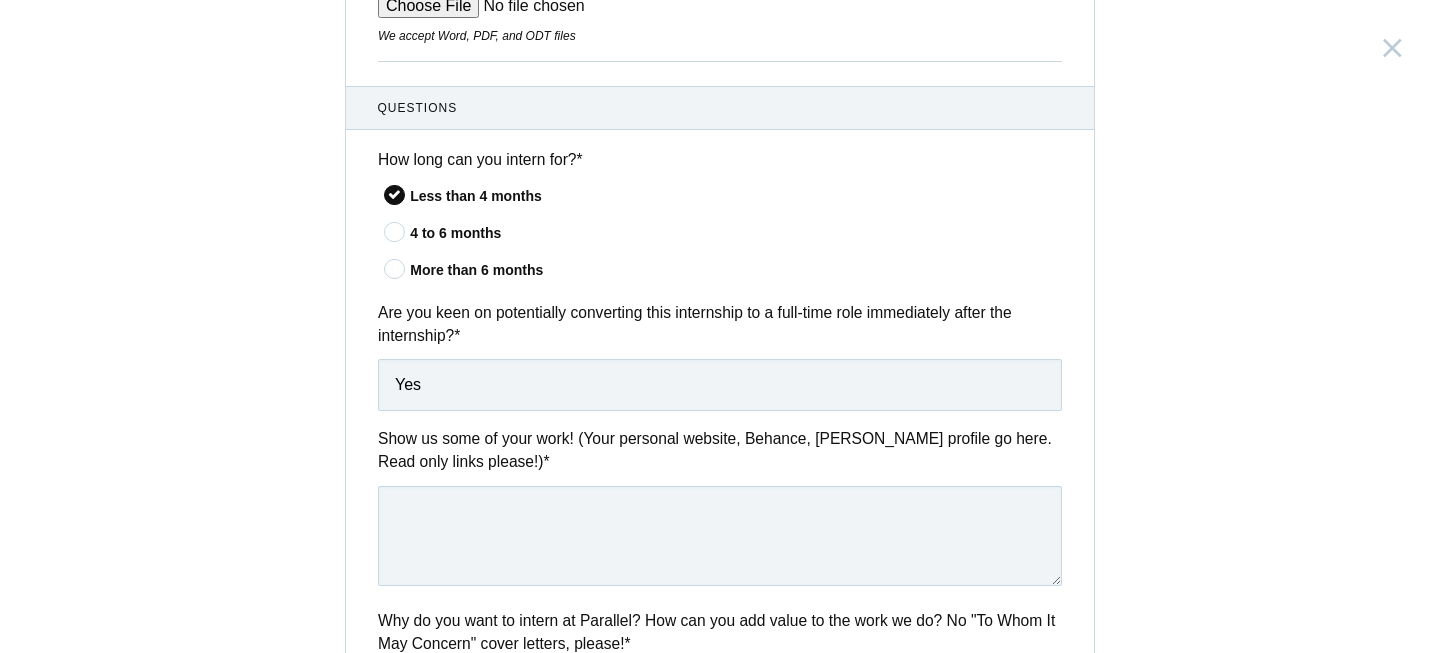click on "Show us some of your work! (Your personal website, Behance, [PERSON_NAME] profile go here. Read only links please!)  *" at bounding box center (720, 509) 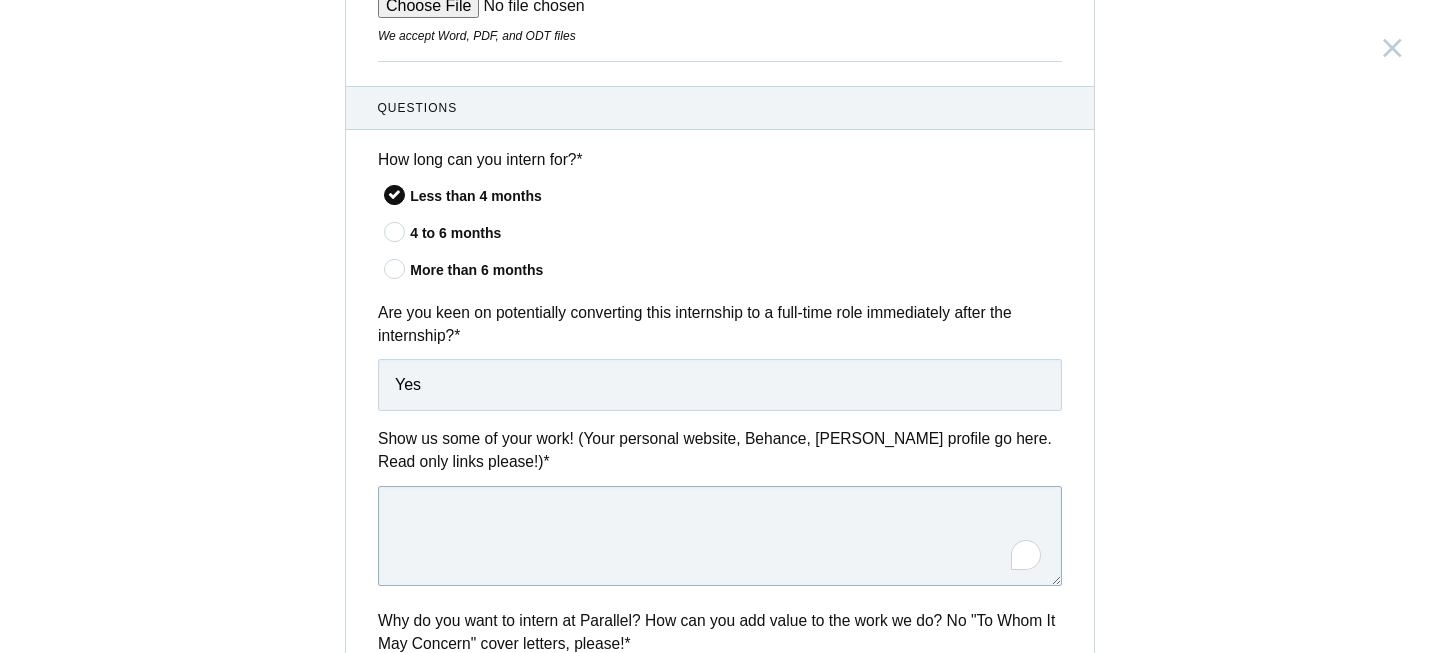 click at bounding box center [720, 536] 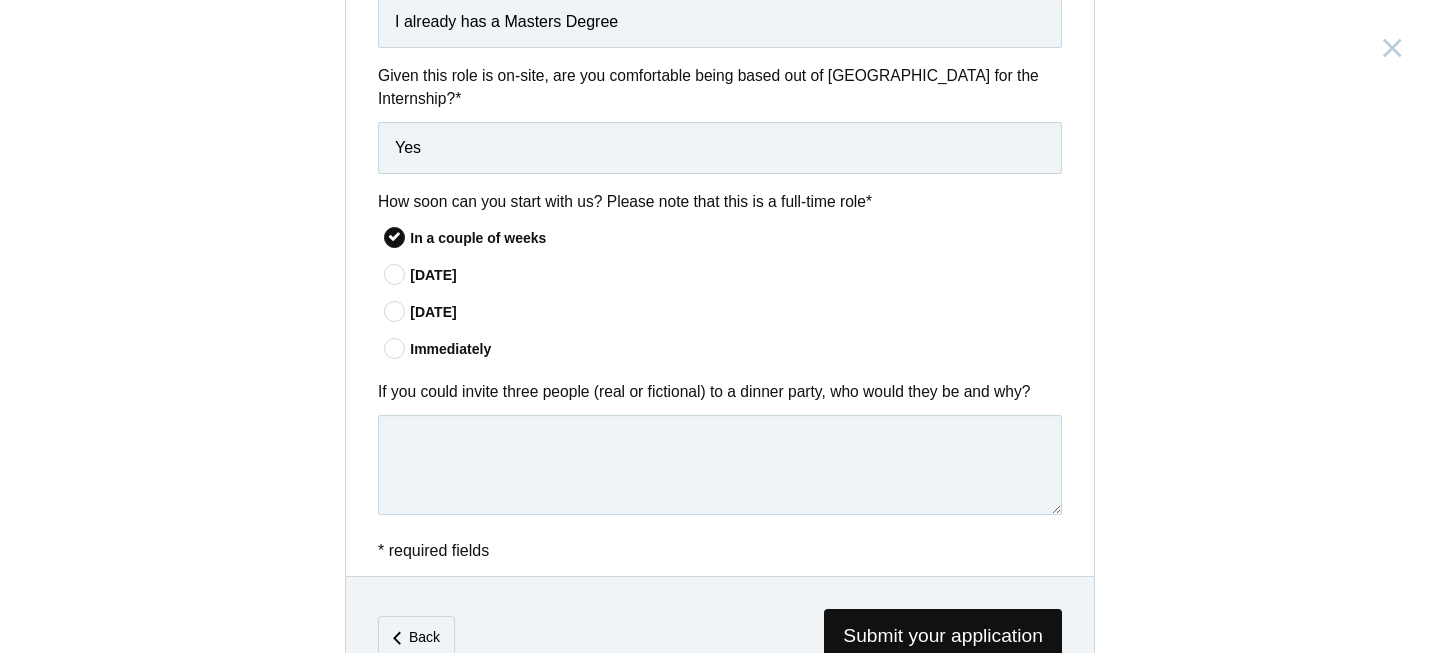 scroll, scrollTop: 1719, scrollLeft: 0, axis: vertical 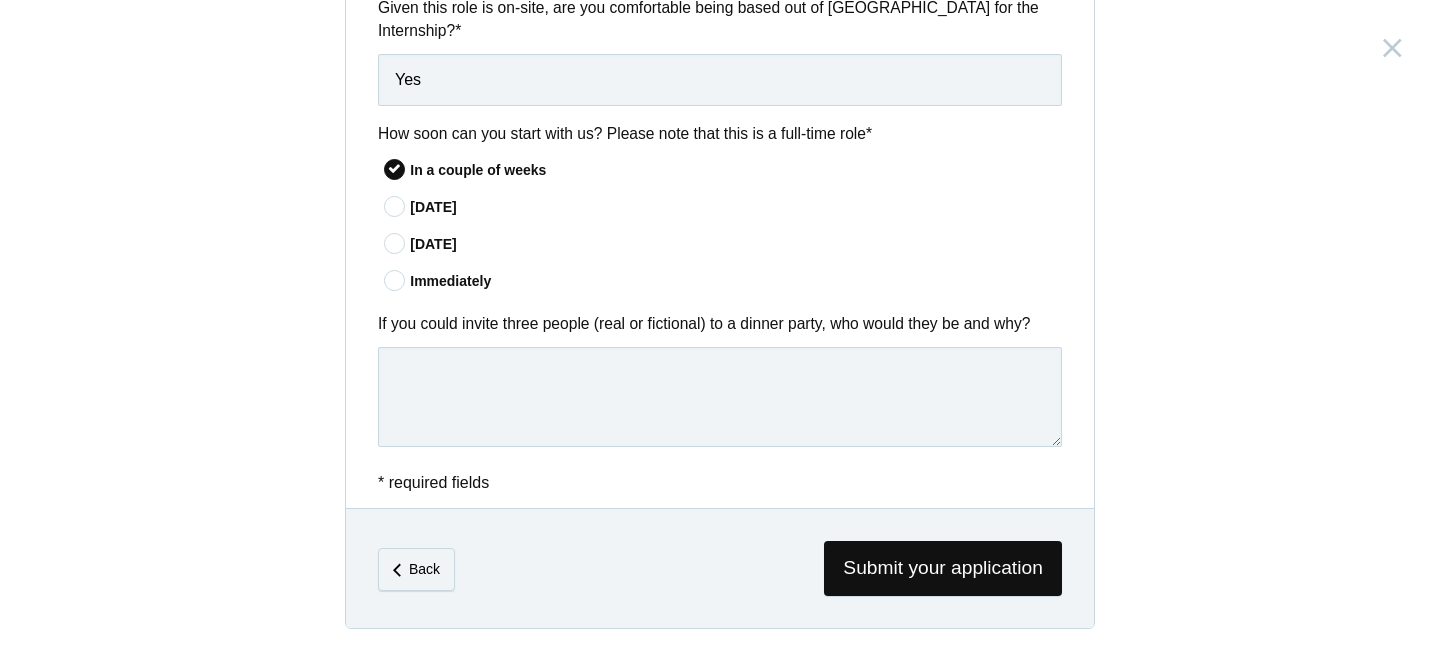 type on "[DOMAIN_NAME][PERSON_NAME]" 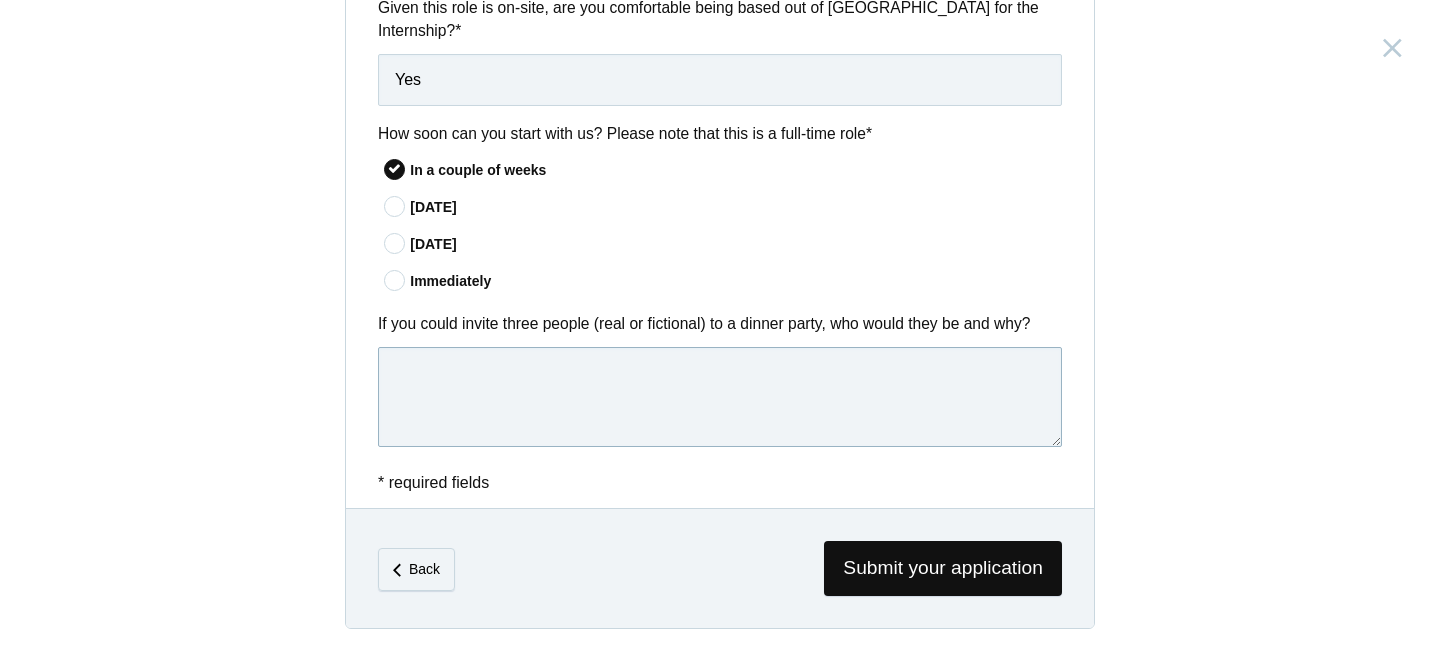 click at bounding box center [720, 397] 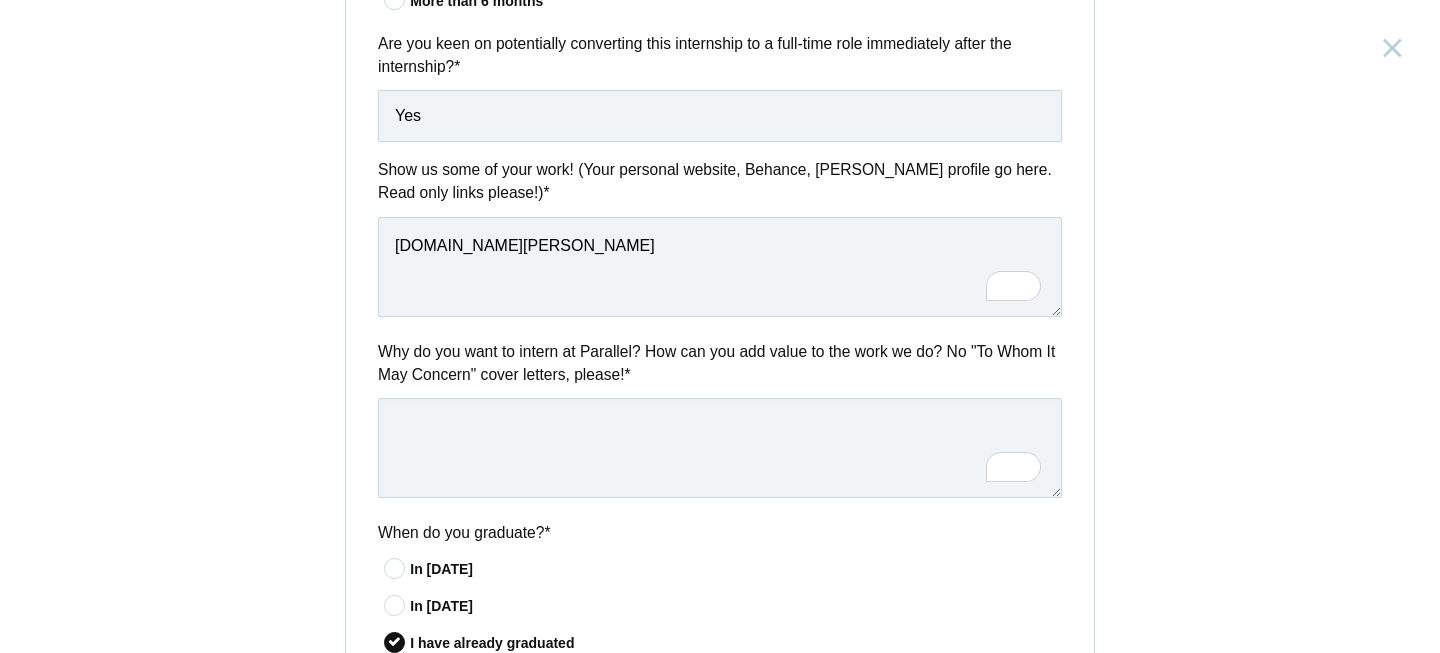 scroll, scrollTop: 874, scrollLeft: 0, axis: vertical 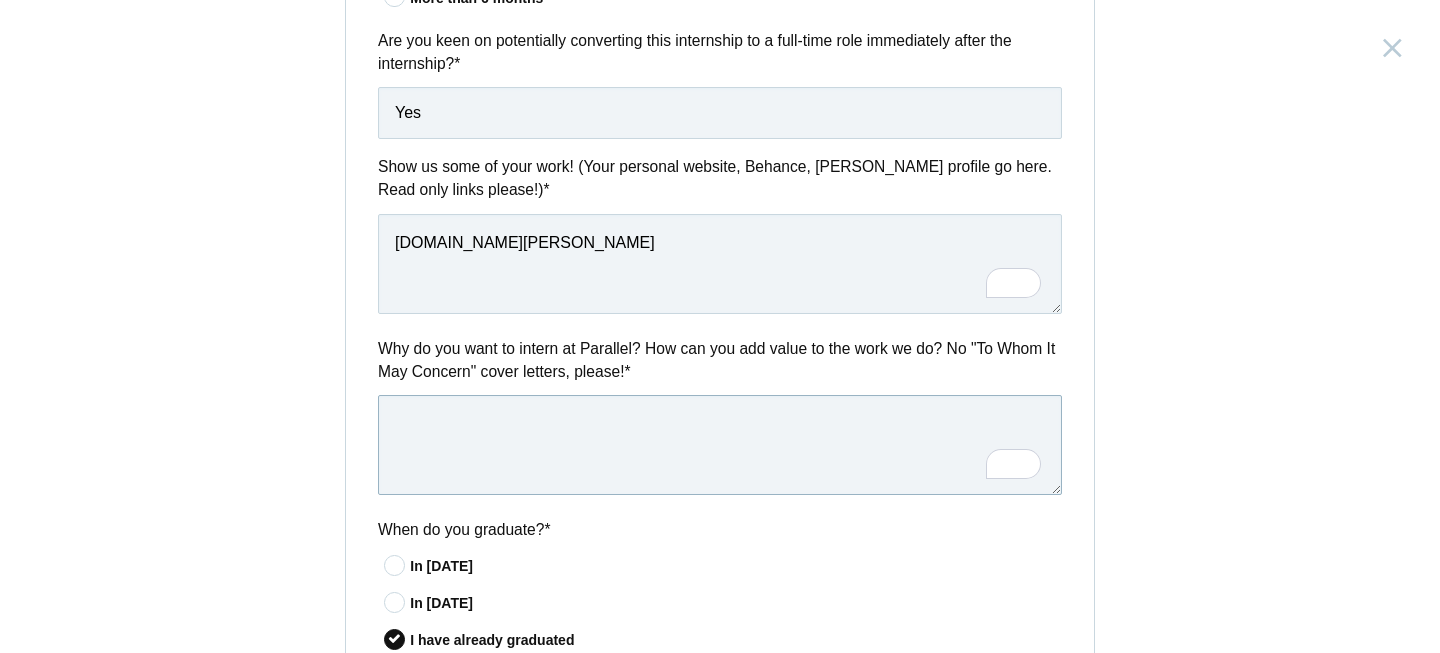 click at bounding box center (720, 445) 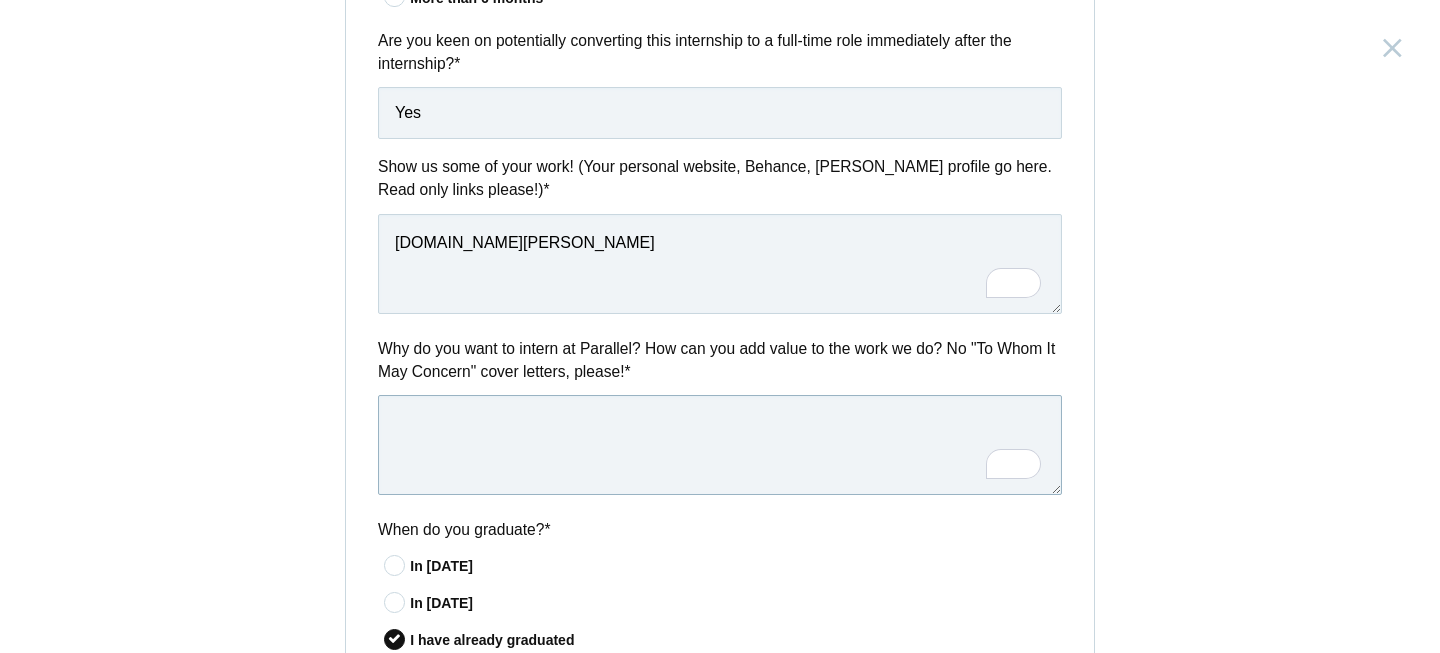 paste on "I’m drawn to Parallel Studios because of its bold blend of creativity and purpose—where design isn’t just about making things pretty, but making them meaningful. Your work reflects a strong design culture that’s collaborative, research-driven, and unafraid to challenge norms. That’s exactly the kind of environment I thrive in.
Also, let’s be honest—Parallel is probably the only place where being “parallel” to the industry actually means you're ahead of it.
I'm excited about the chance to contribute, learn, and grow with a team that’s building thoughtful, human-centered experiences—and doing it with style." 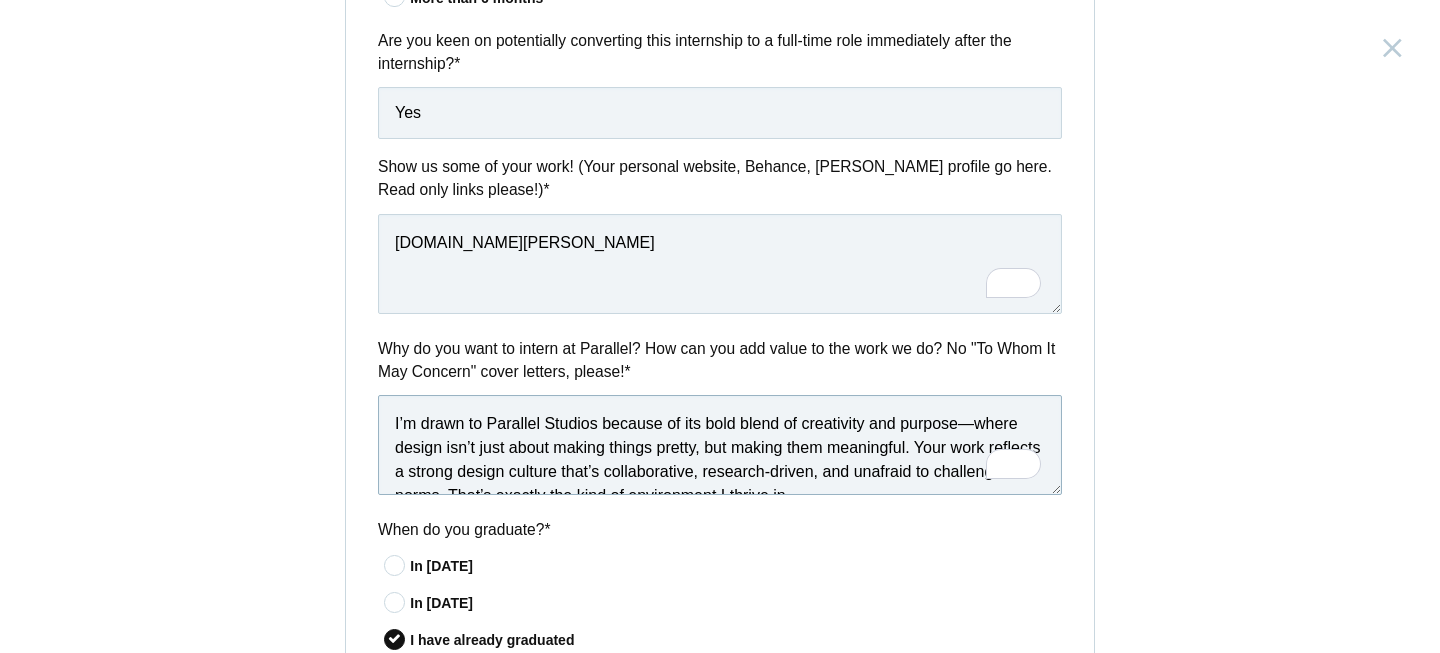 scroll, scrollTop: 203, scrollLeft: 0, axis: vertical 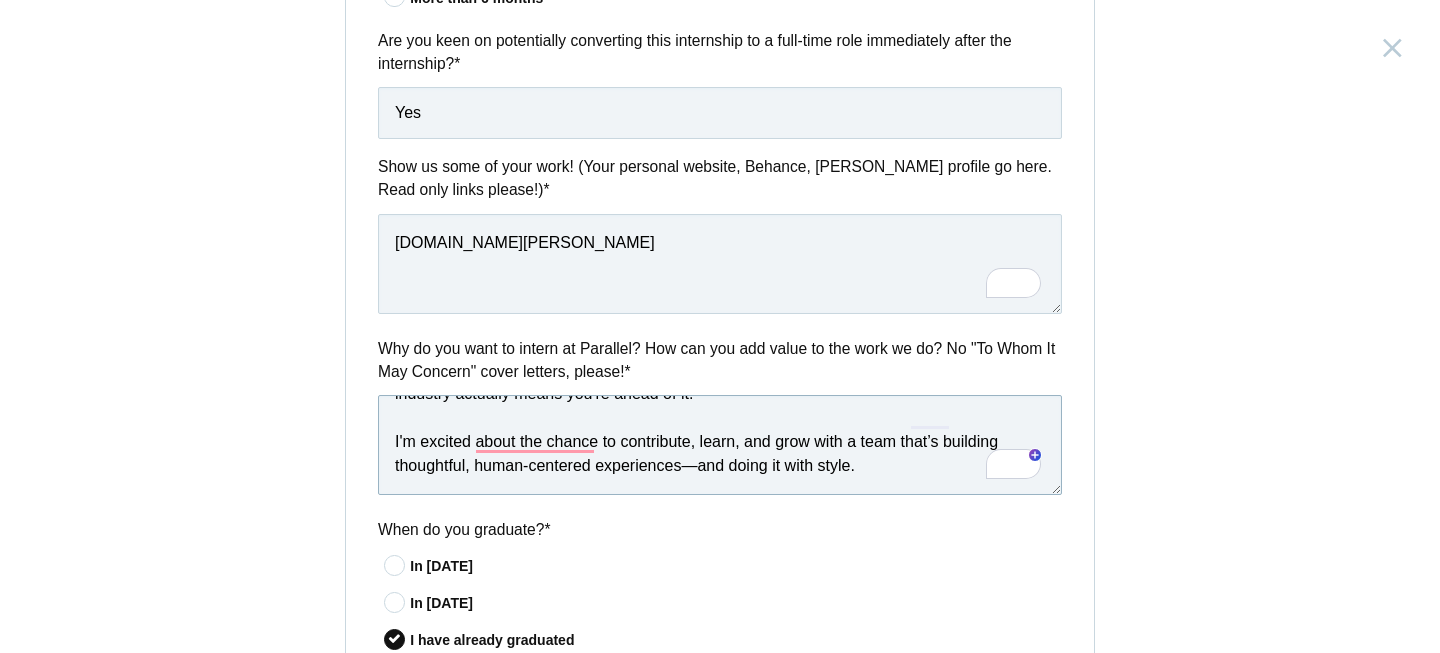 click on "I’m drawn to Parallel Studios because of its bold blend of creativity and purpose—where design isn’t just about making things pretty, but making them meaningful. Your work reflects a strong design culture that’s collaborative, research-driven, and unafraid to challenge norms. That’s exactly the kind of environment I thrive in.
Also, let’s be honest—Parallel is probably the only place where being “parallel” to the industry actually means you're ahead of it.
I'm excited about the chance to contribute, learn, and grow with a team that’s building thoughtful, human-centered experiences—and doing it with style." at bounding box center [720, 445] 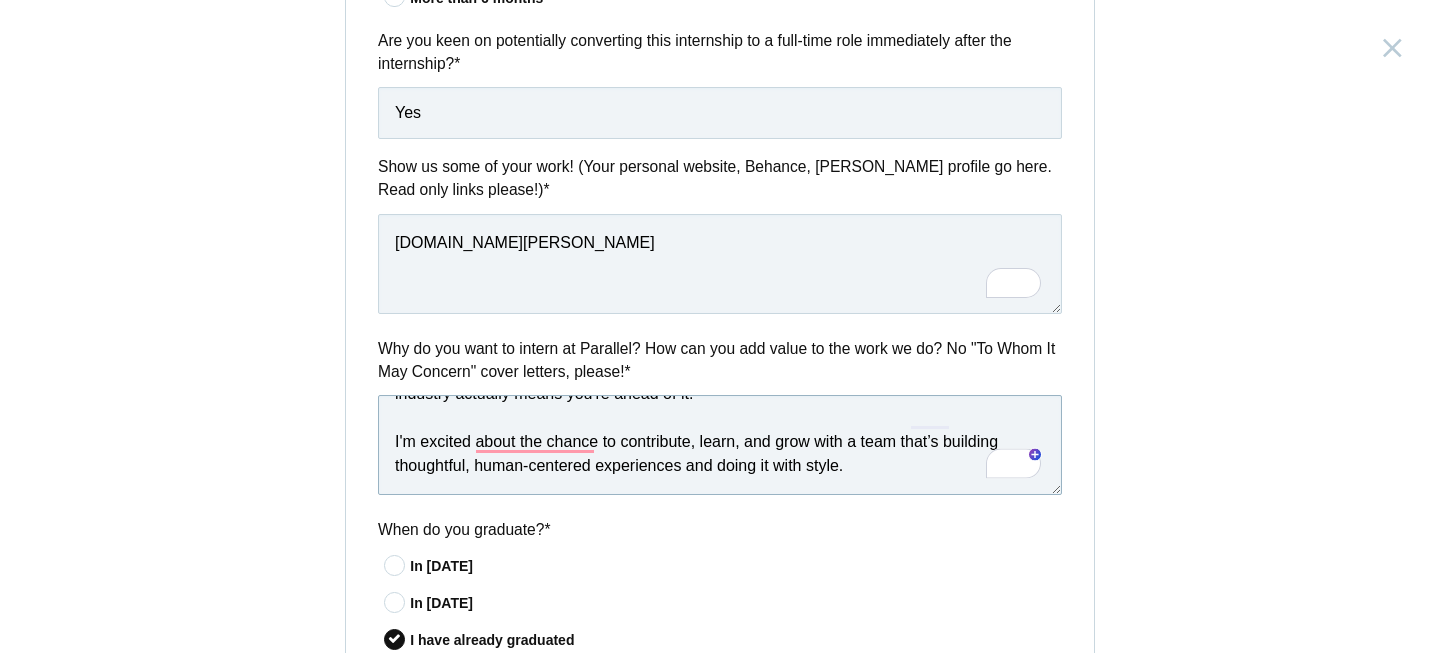 scroll, scrollTop: 130, scrollLeft: 0, axis: vertical 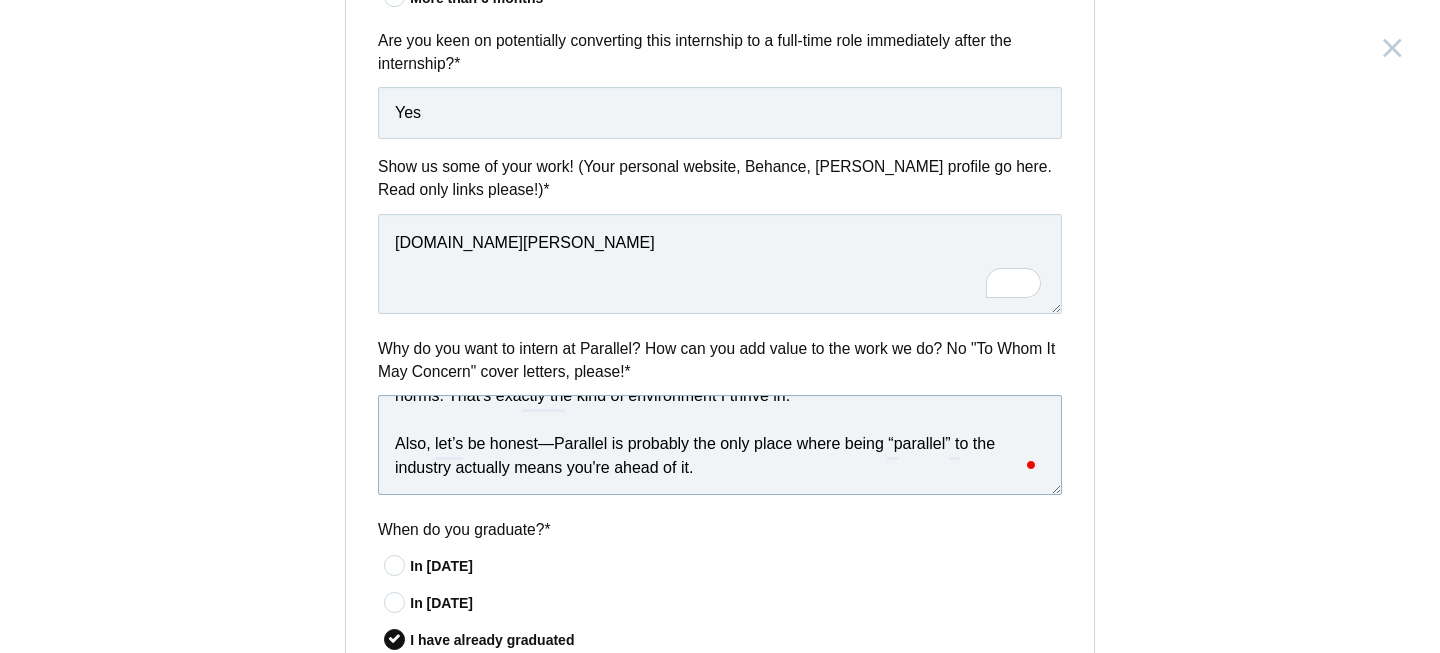 click on "I’m drawn to Parallel Studios because of its bold blend of creativity and purpose—where design isn’t just about making things pretty, but making them meaningful. Your work reflects a strong design culture that’s collaborative, research-driven, and unafraid to challenge norms. That’s exactly the kind of environment I thrive in.
Also, let’s be honest—Parallel is probably the only place where being “parallel” to the industry actually means you're ahead of it.
I'm excited about the chance to contribute, learn, and grow with a team that’s building thoughtful, human-centered experiences and doing it with style." at bounding box center (720, 445) 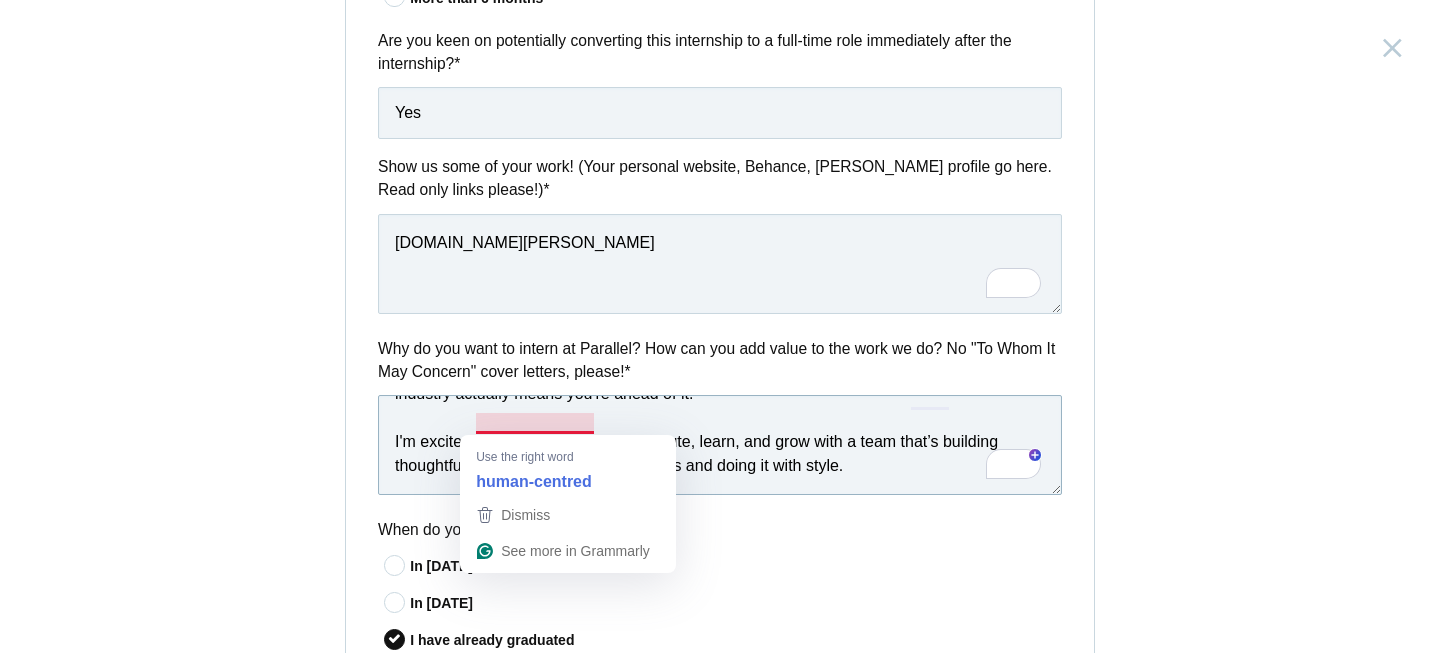 click on "I’m drawn to Parallel Studios because of its bold blend of creativity and purpose—where design isn’t just about making things pretty, but making them meaningful. Your work reflects a strong design culture that’s collaborative, research-driven, and unafraid to challenge norms. That’s exactly the kind of environment I thrive in.
Also, let’s be honest, Parallel is probably the only place where being “parallel” to the industry actually means you're ahead of it.
I'm excited about the chance to contribute, learn, and grow with a team that’s building thoughtful, human-centered experiences and doing it with style." at bounding box center (720, 445) 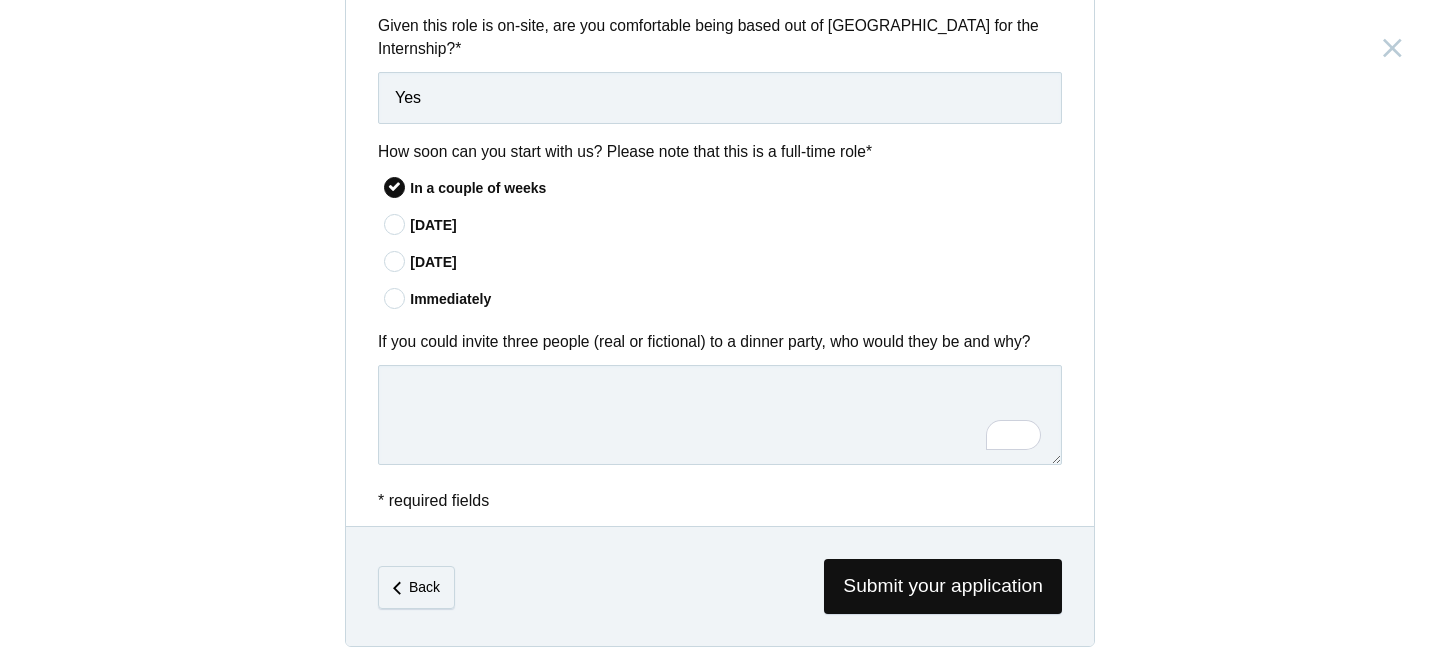 type on "I’m drawn to Parallel Studios because of its bold blend of creativity and purpose—where design isn’t just about making things pretty, but making them meaningful. Your work reflects a strong design culture that’s collaborative, research-driven, and unafraid to challenge norms. That’s exactly the kind of environment I thrive in.
Also, let’s be honest, Parallel is probably the only place where being “parallel” to the industry actually means you're ahead of it.
I'm excited about the chance to contribute, learn, and grow with a team that’s building thoughtful, human-centered experiences and doing it with style." 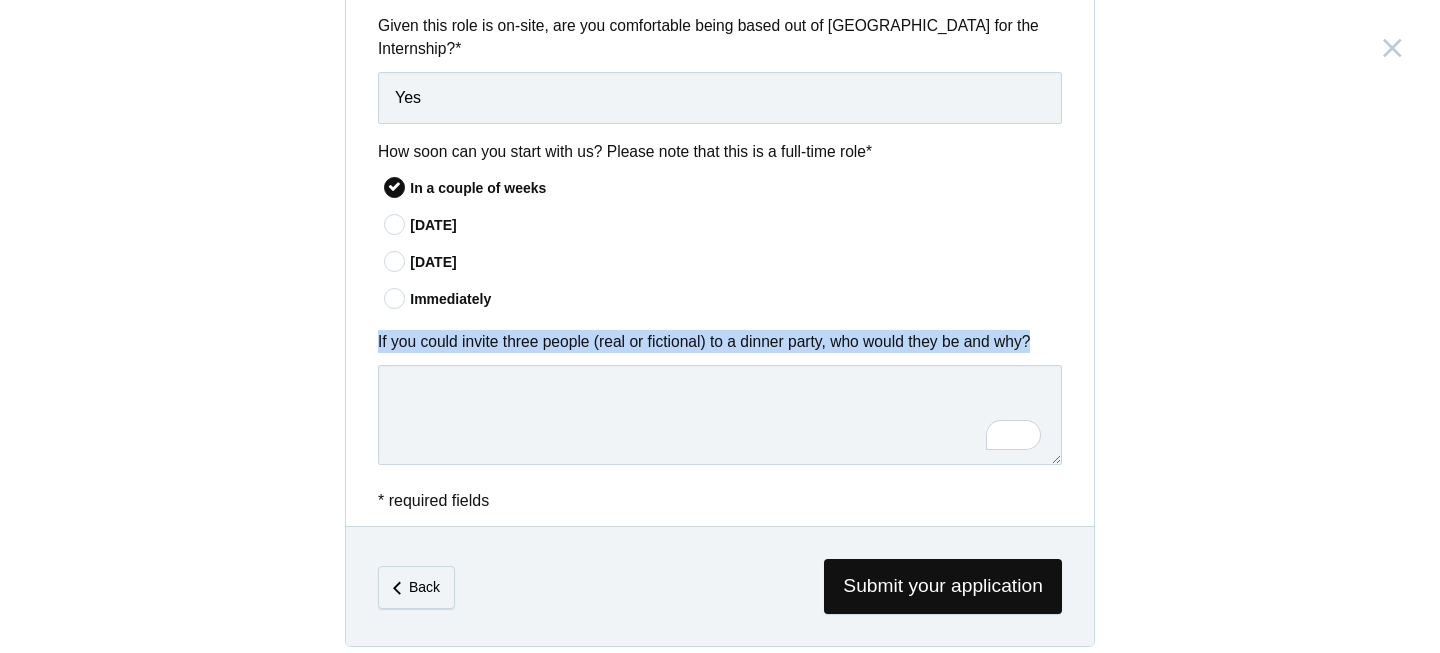 drag, startPoint x: 372, startPoint y: 348, endPoint x: 1082, endPoint y: 346, distance: 710.0028 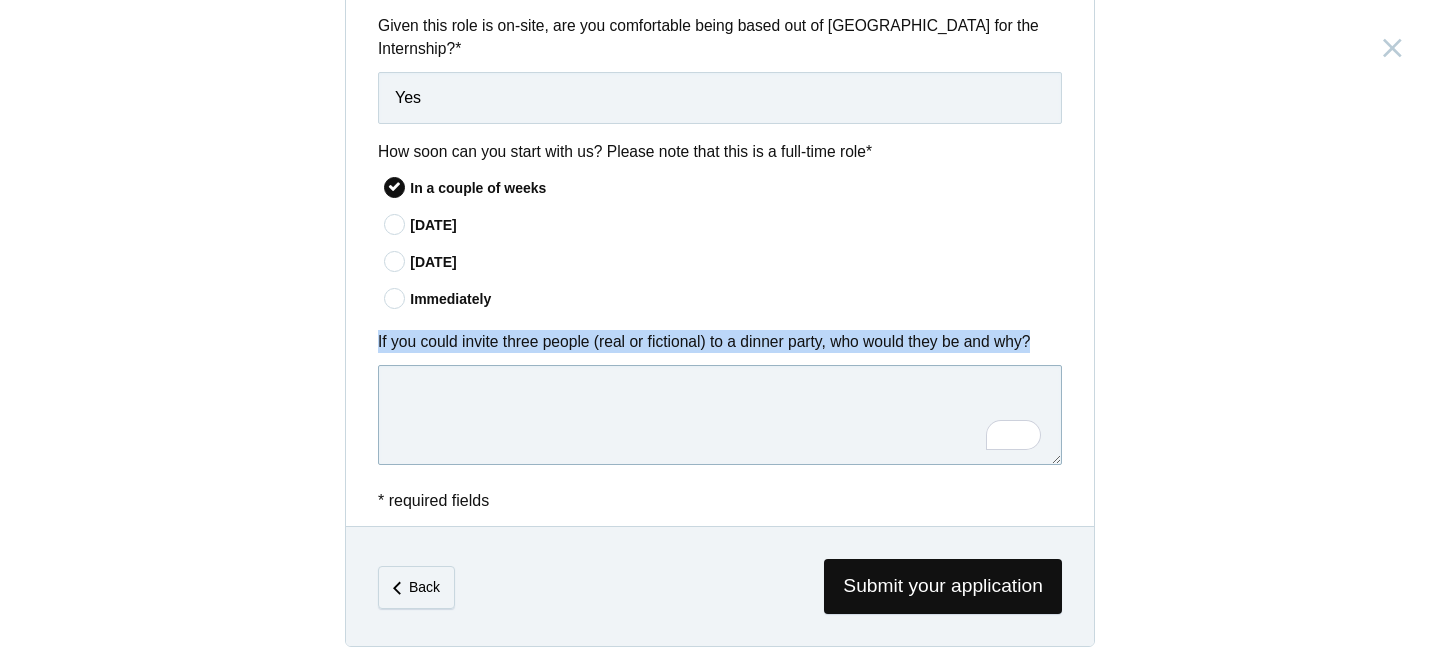 click at bounding box center (720, 415) 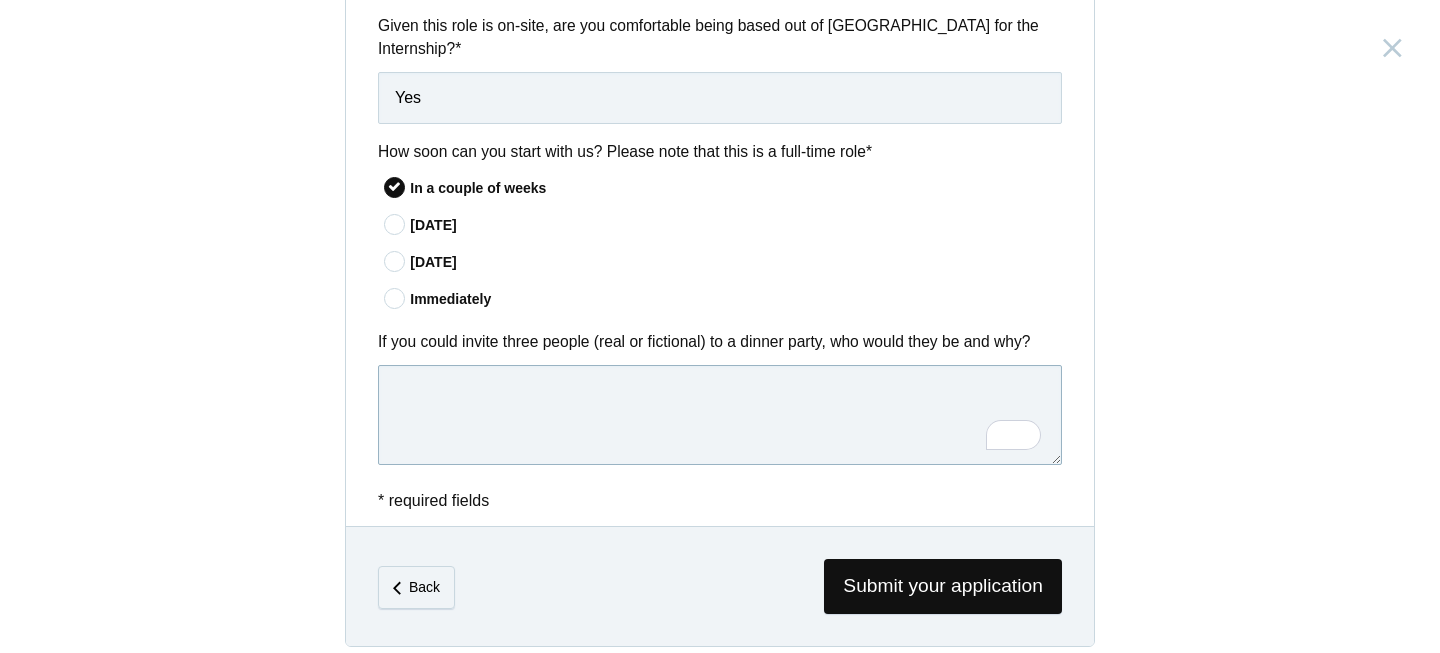 paste on "Dr. A.P.J. [PERSON_NAME] – For his wisdom, humility, and vision for a better [GEOGRAPHIC_DATA]. I’d love to talk to him about innovation, education, and how he stayed so grounded despite being a rocket scientist and a President. Bonus: he’d probably bring great life advice as dessert." 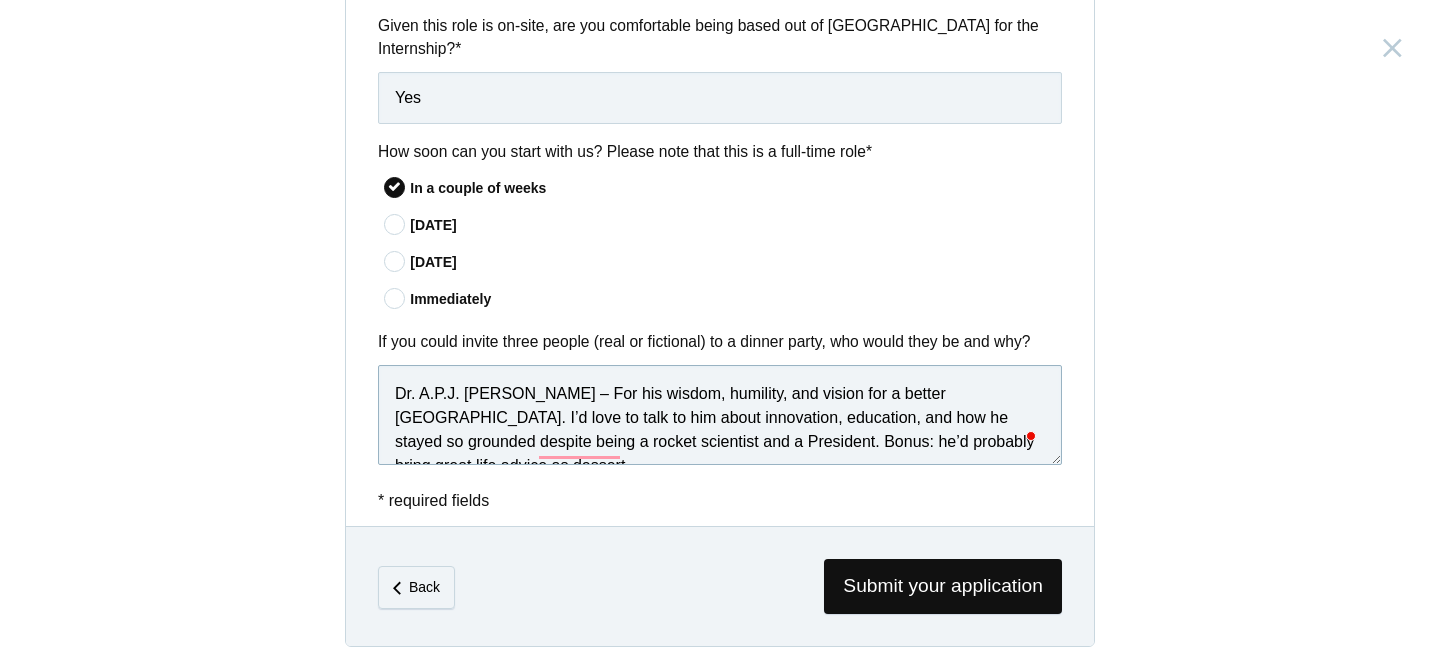 scroll, scrollTop: 6, scrollLeft: 0, axis: vertical 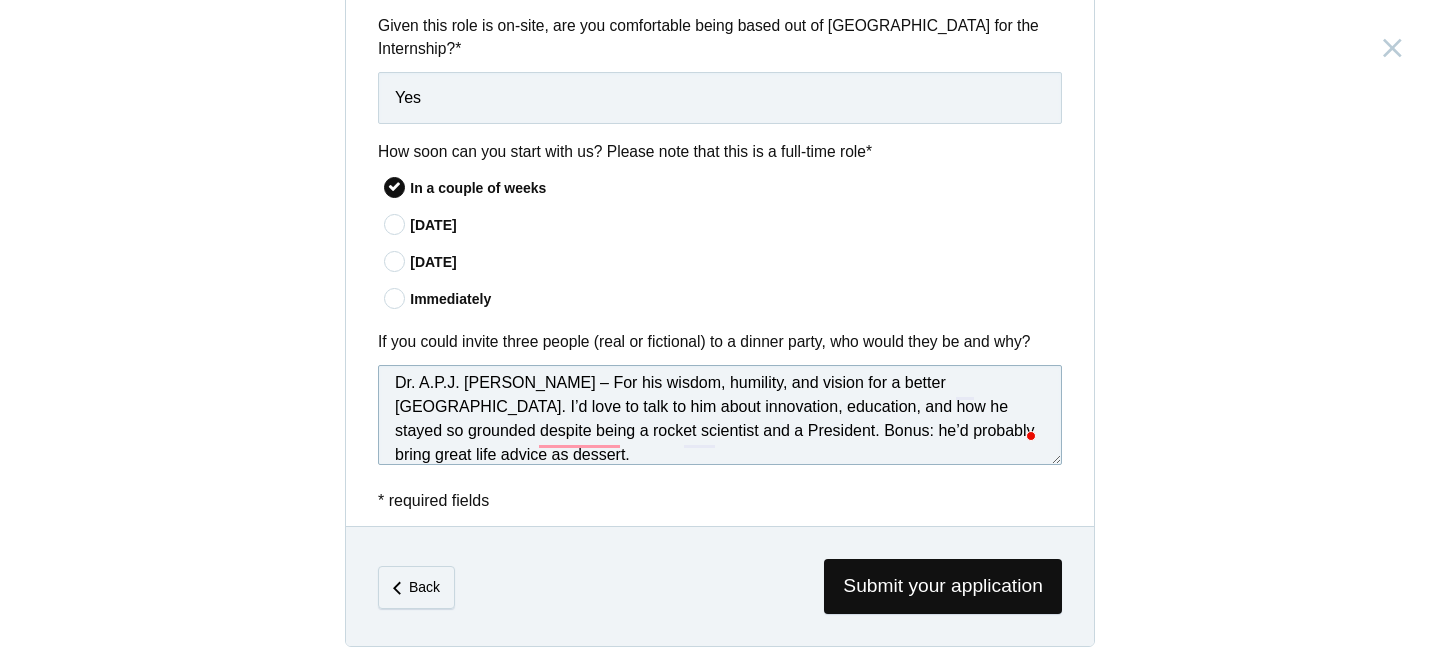click on "Dr. A.P.J. [PERSON_NAME] – For his wisdom, humility, and vision for a better [GEOGRAPHIC_DATA]. I’d love to talk to him about innovation, education, and how he stayed so grounded despite being a rocket scientist and a President. Bonus: he’d probably bring great life advice as dessert." at bounding box center (720, 415) 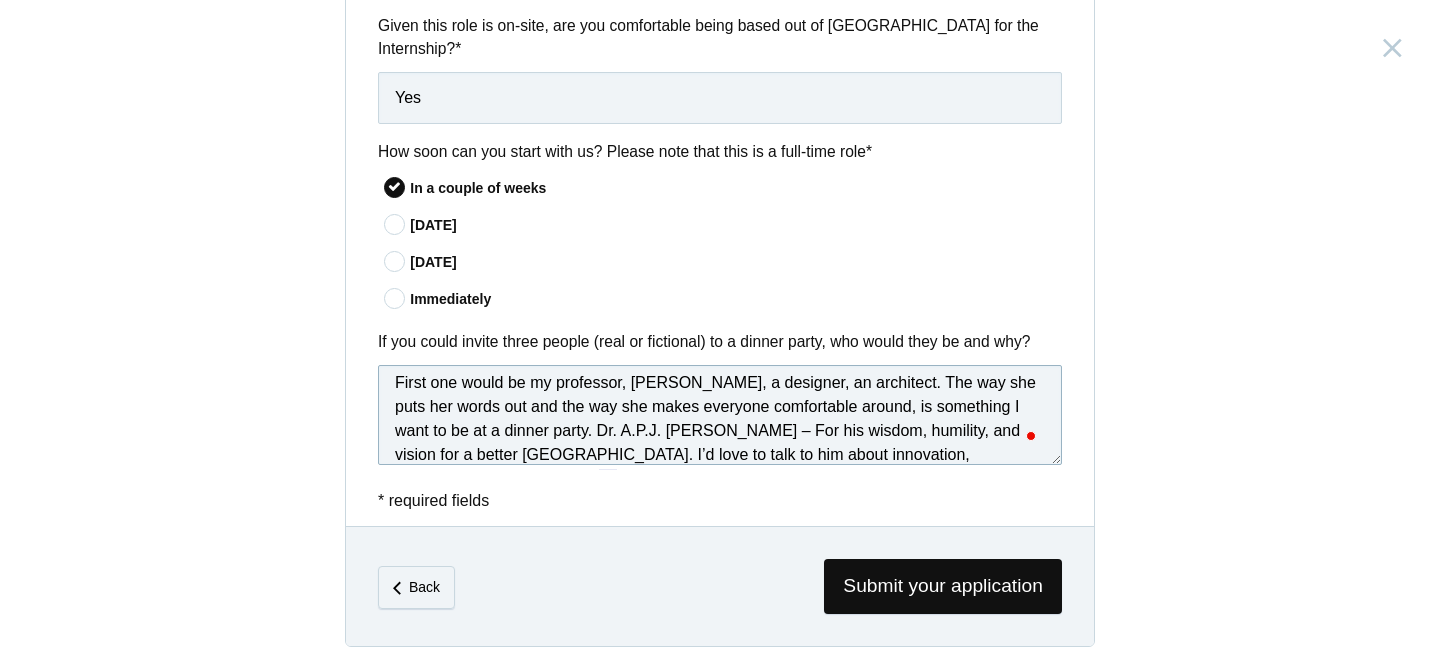 click on "First one would be my professor, [PERSON_NAME], a designer, an architect. The way she puts her words out and the way she makes everyone comfortable around, is something I want to be at a dinner party. Dr. A.P.J. [PERSON_NAME] – For his wisdom, humility, and vision for a better [GEOGRAPHIC_DATA]. I’d love to talk to him about innovation, education, and how he stayed so grounded despite being a rocket scientist and a President. Bonus: he’d probably bring great life advice as dessert." at bounding box center [720, 415] 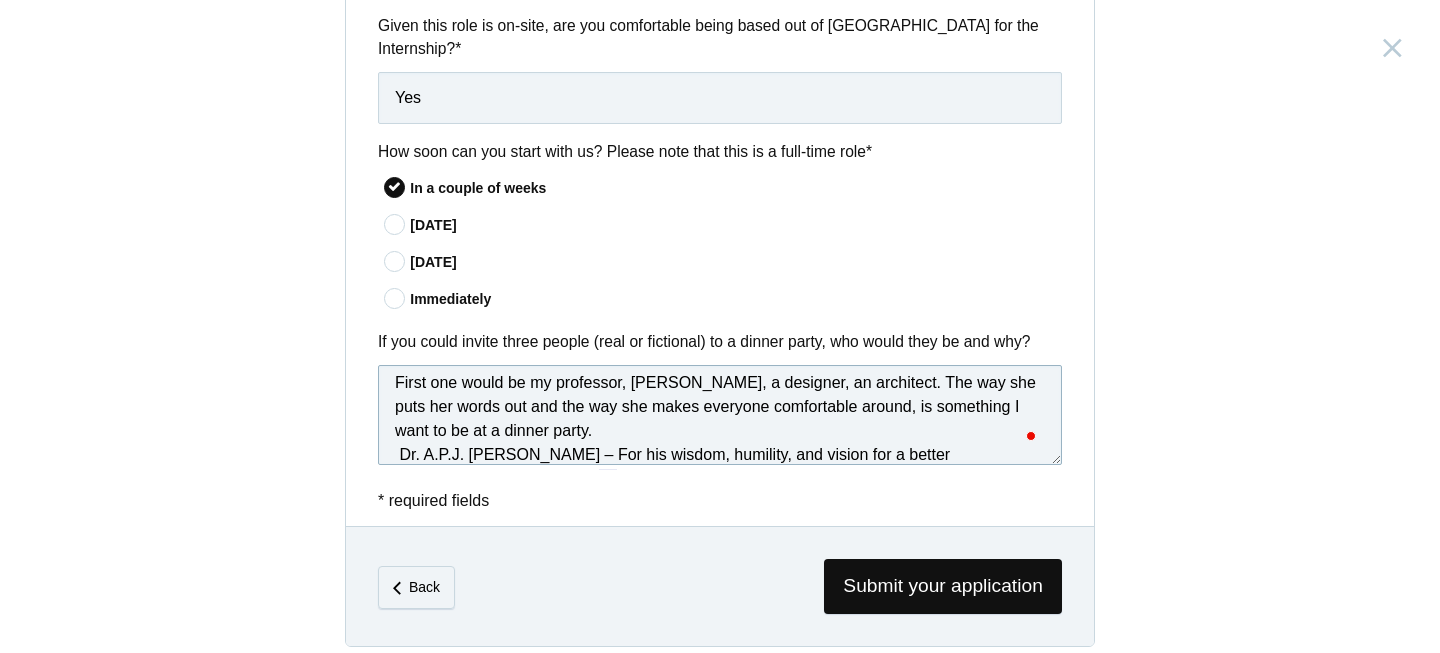 scroll, scrollTop: 83, scrollLeft: 0, axis: vertical 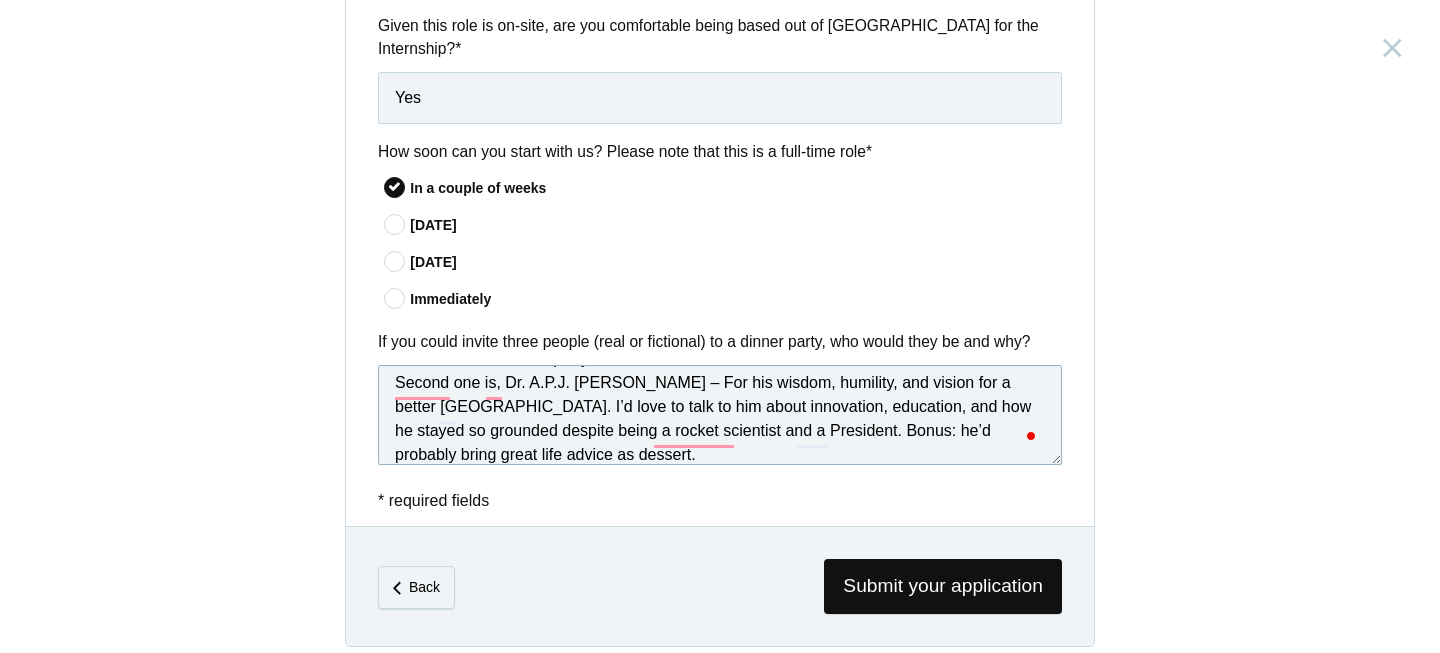 click on "First one would be my professor, [PERSON_NAME], a designer, an architect. The way she puts her words out and the way she makes everyone comfortable around, is something I want to be at a dinner party.
Second one is, Dr. A.P.J. [PERSON_NAME] – For his wisdom, humility, and vision for a better [GEOGRAPHIC_DATA]. I’d love to talk to him about innovation, education, and how he stayed so grounded despite being a rocket scientist and a President. Bonus: he’d probably bring great life advice as dessert." at bounding box center [720, 415] 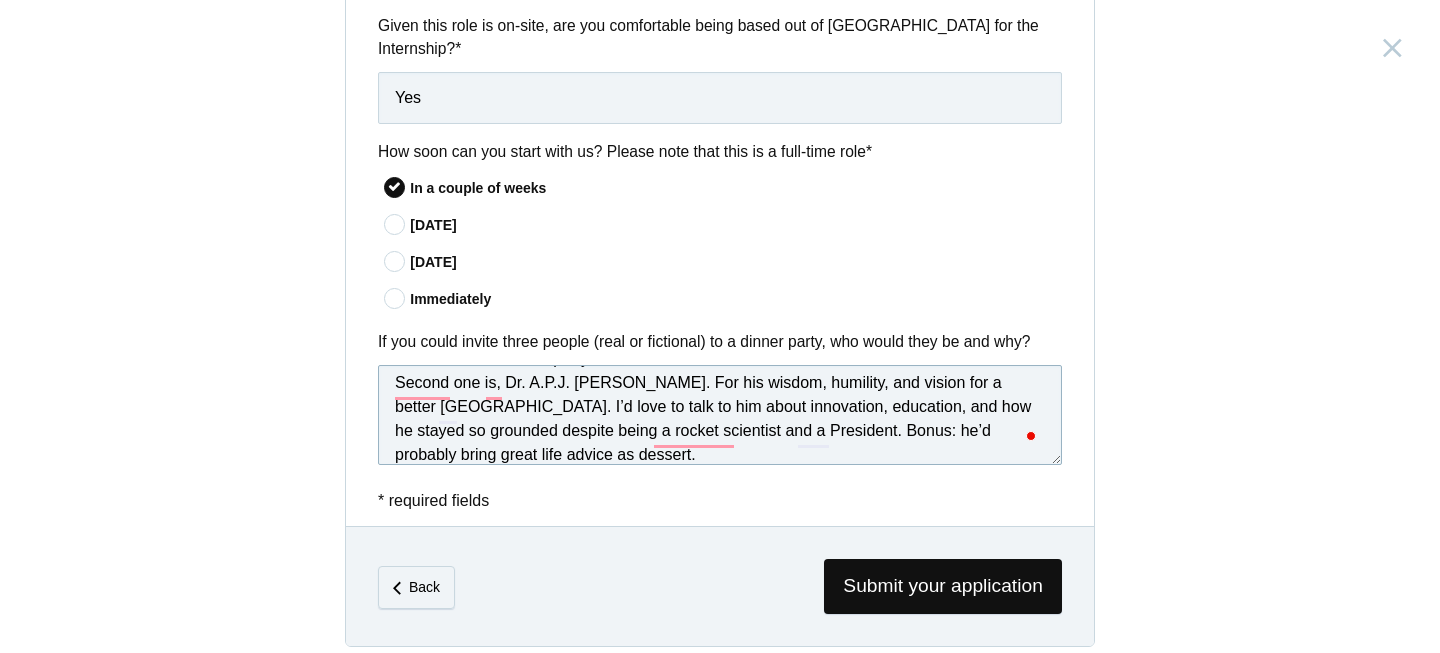 scroll, scrollTop: 126, scrollLeft: 0, axis: vertical 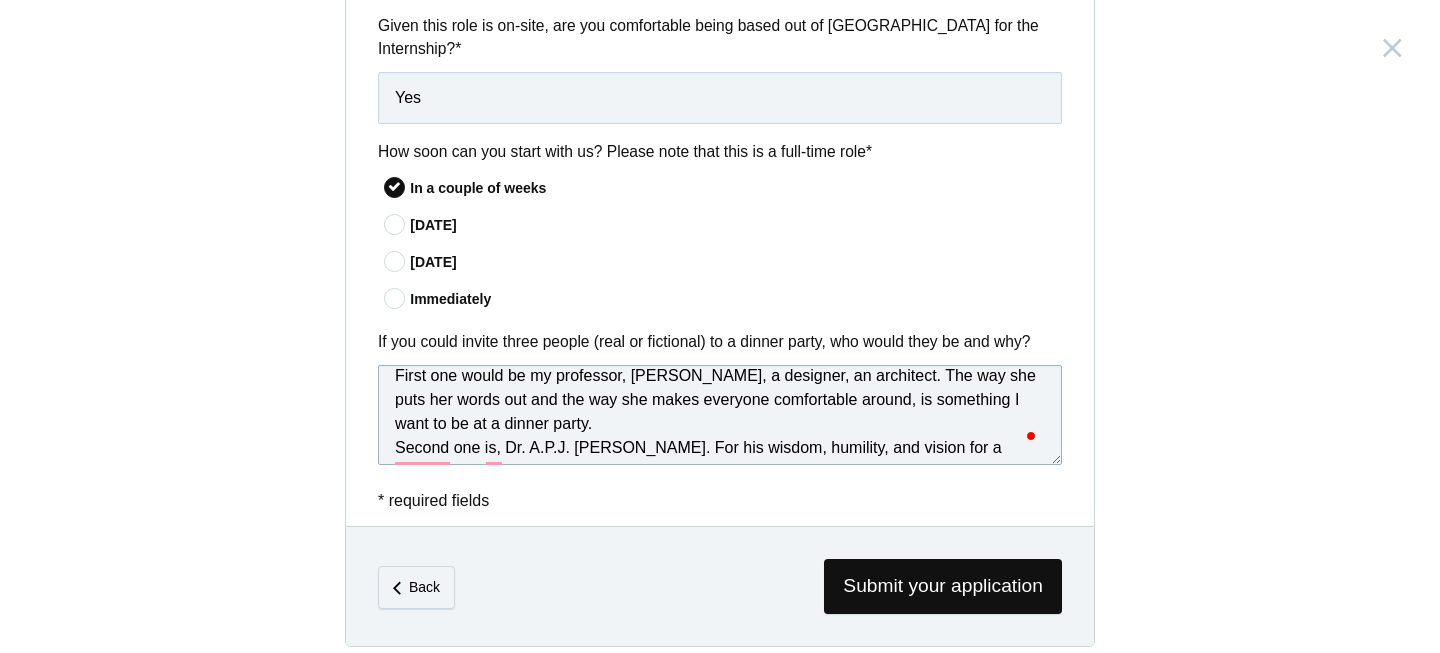 click on "First one would be my professor, [PERSON_NAME], a designer, an architect. The way she puts her words out and the way she makes everyone comfortable around, is something I want to be at a dinner party.
Second one is, Dr. A.P.J. [PERSON_NAME]. For his wisdom, humility, and vision for a better [GEOGRAPHIC_DATA]. I’d love to talk to him about innovation, education, and how he stayed so grounded despite being a rocket scientist and a President. Bonus: he’d probably bring great life advice as dessert." at bounding box center [720, 415] 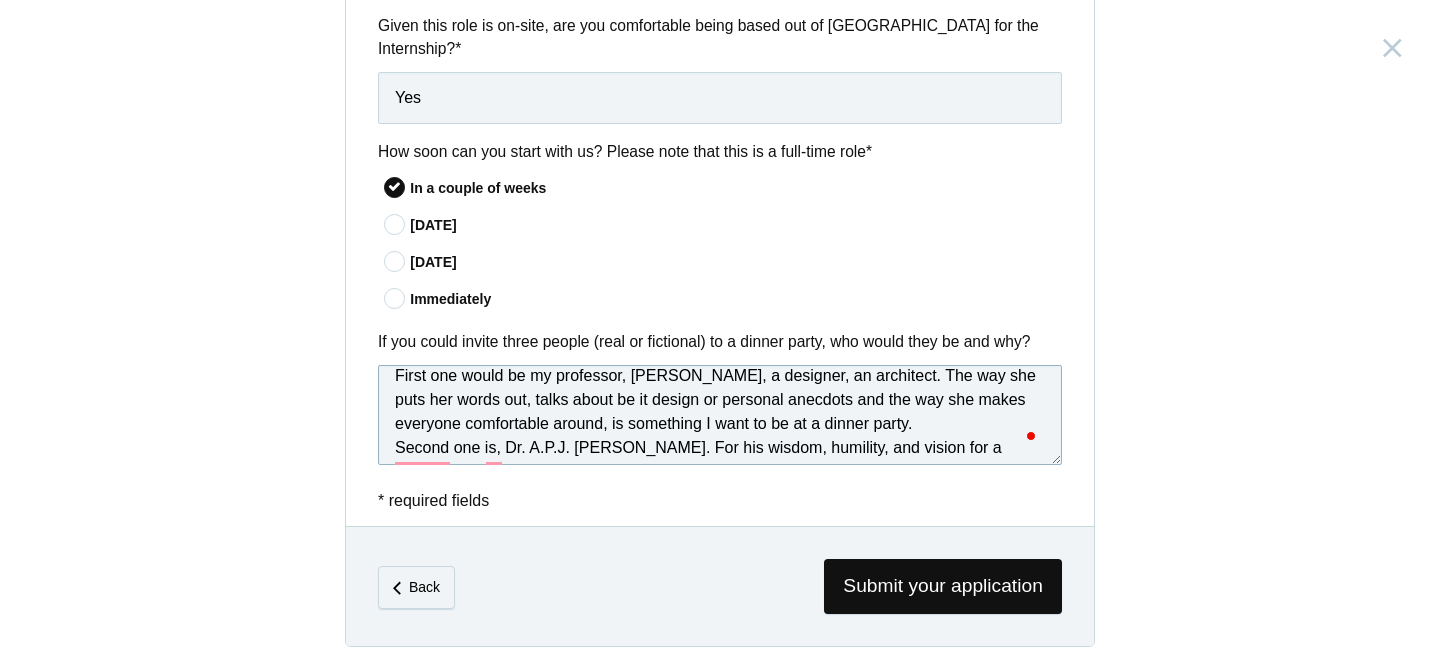 scroll, scrollTop: 52, scrollLeft: 0, axis: vertical 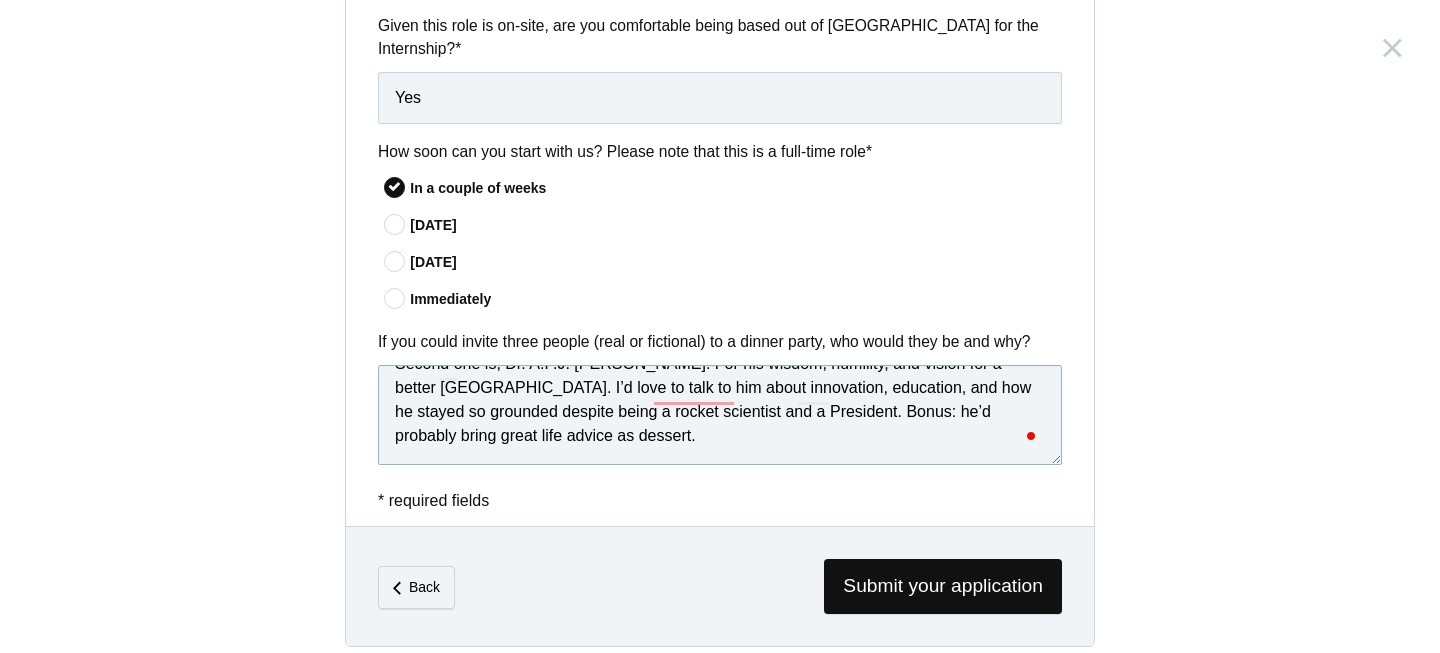 click on "First one would be my professor, [PERSON_NAME], a designer, an architect. The way she puts her words out, talks about be it design or personal anecdots and the way she makes everyone comfortable around, is something I want to be at a dinner party.
Second one is, Dr. A.P.J. [PERSON_NAME]. For his wisdom, humility, and vision for a better [GEOGRAPHIC_DATA]. I’d love to talk to him about innovation, education, and how he stayed so grounded despite being a rocket scientist and a President. Bonus: he’d probably bring great life advice as dessert." at bounding box center [720, 415] 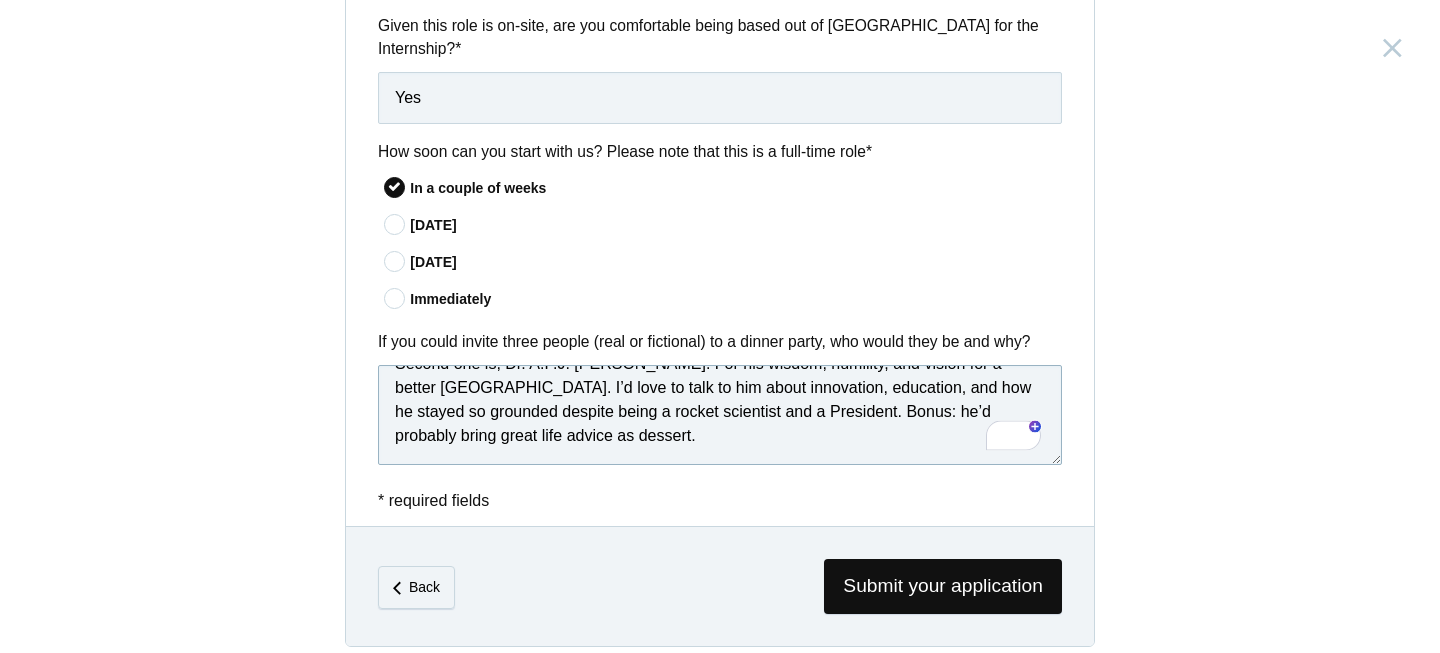 scroll, scrollTop: 131, scrollLeft: 0, axis: vertical 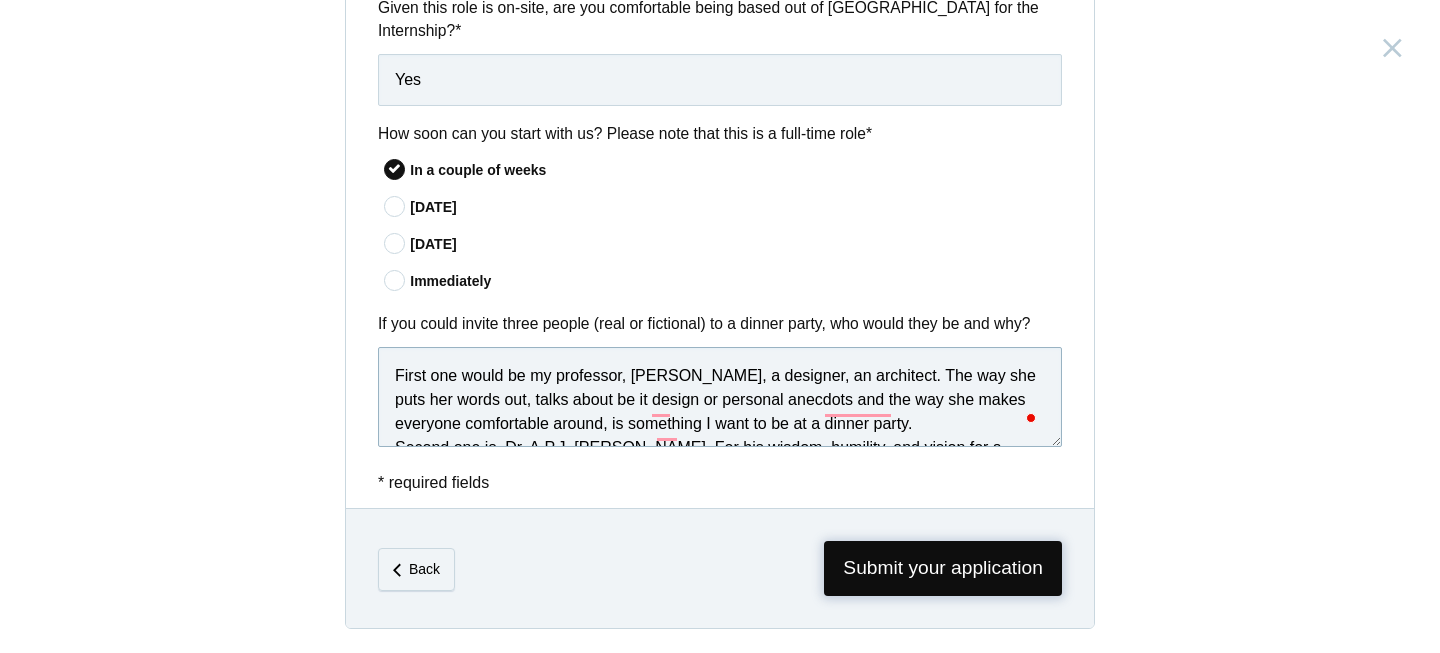 type on "First one would be my professor, [PERSON_NAME], a designer, an architect. The way she puts her words out, talks about be it design or personal anecdots and the way she makes everyone comfortable around, is something I want to be at a dinner party.
Second one is, Dr. A.P.J. [PERSON_NAME]. For his wisdom, humility, and vision for a better [GEOGRAPHIC_DATA]. I’d love to talk to him about innovation, education, and how he stayed so grounded despite being a rocket scientist and a President. Bonus: he’d probably bring great life advice as dessert.
Third one would be, [PERSON_NAME], a designer and a researcher in design engineering. A funny one who brightens up the whole environment with his witty and humorous words." 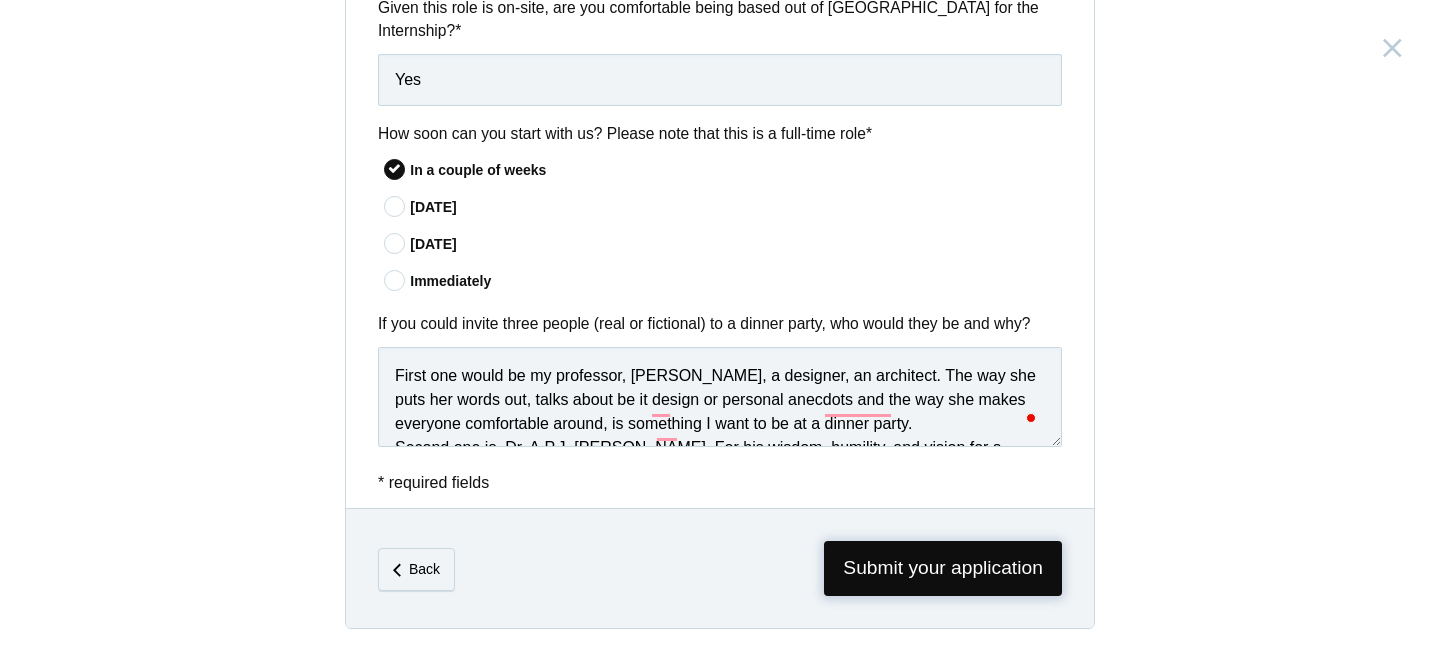 click on "Submit your application" at bounding box center (943, 568) 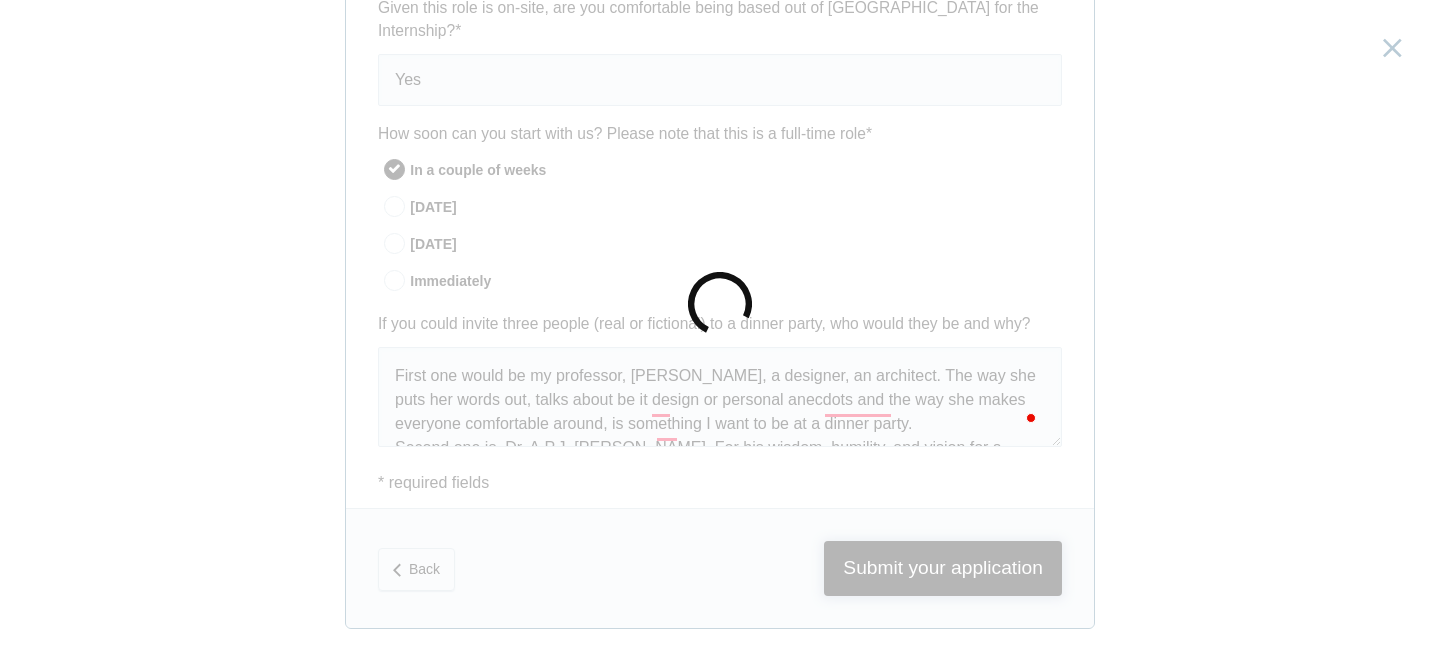 scroll, scrollTop: 0, scrollLeft: 0, axis: both 